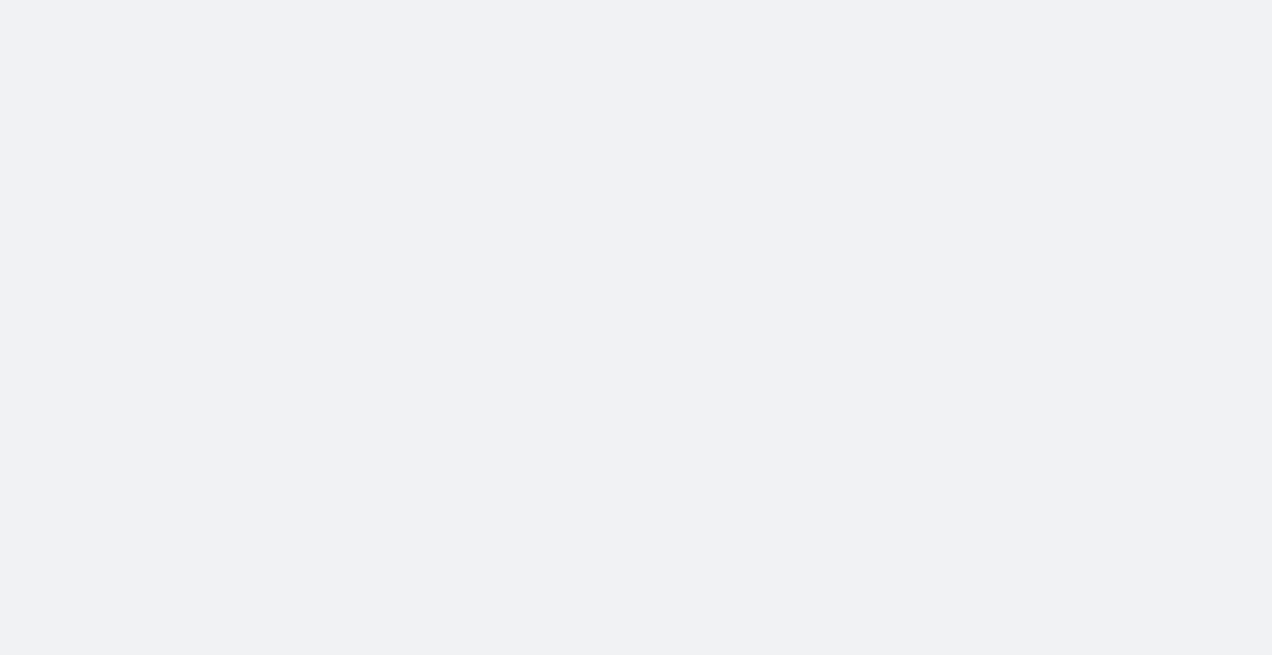 scroll, scrollTop: 0, scrollLeft: 0, axis: both 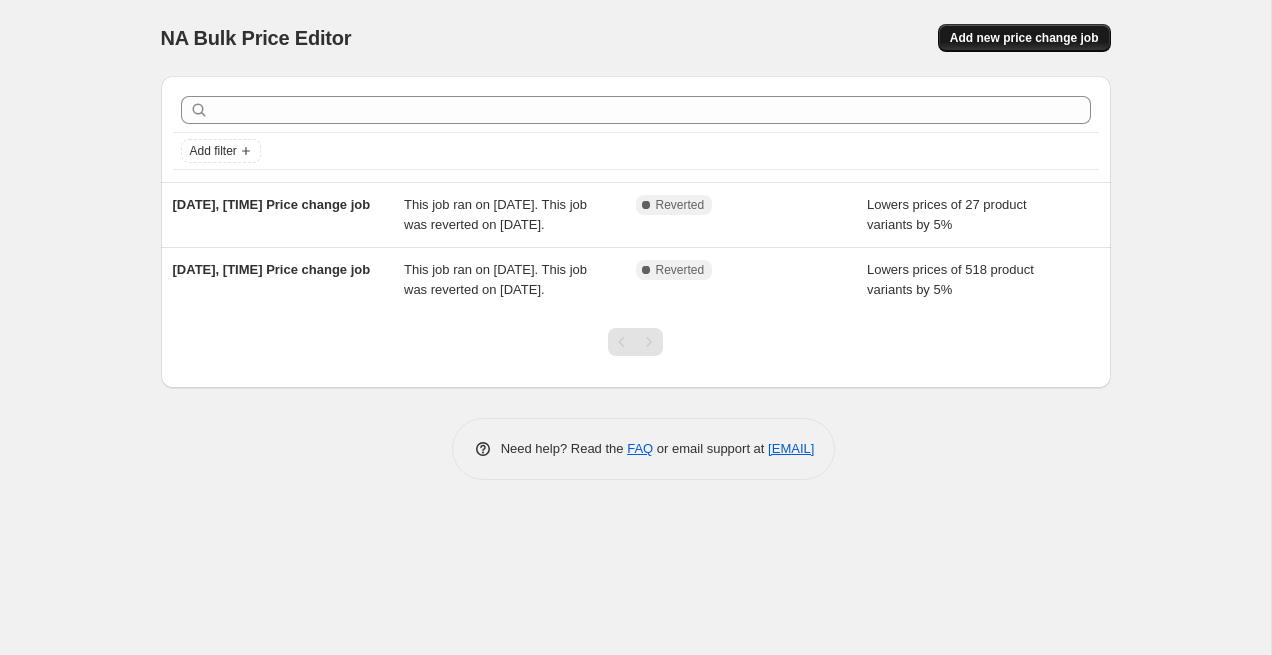 click on "Add new price change job" at bounding box center (1024, 38) 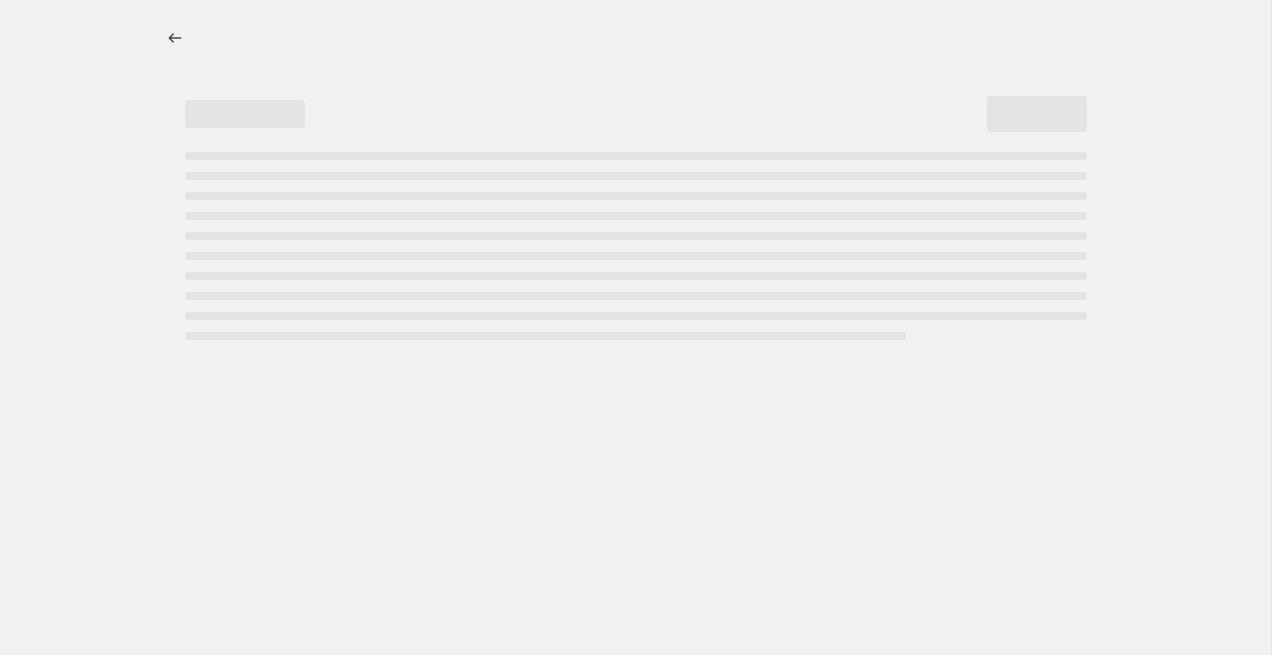 select on "percentage" 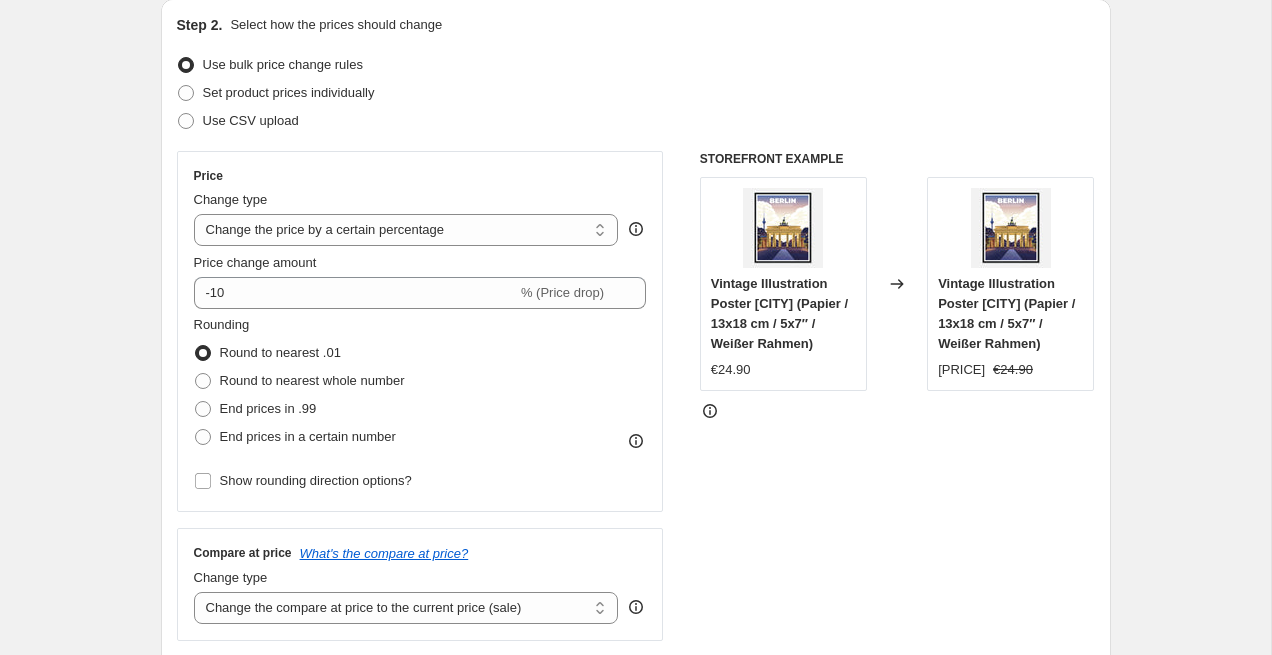 scroll, scrollTop: 236, scrollLeft: 0, axis: vertical 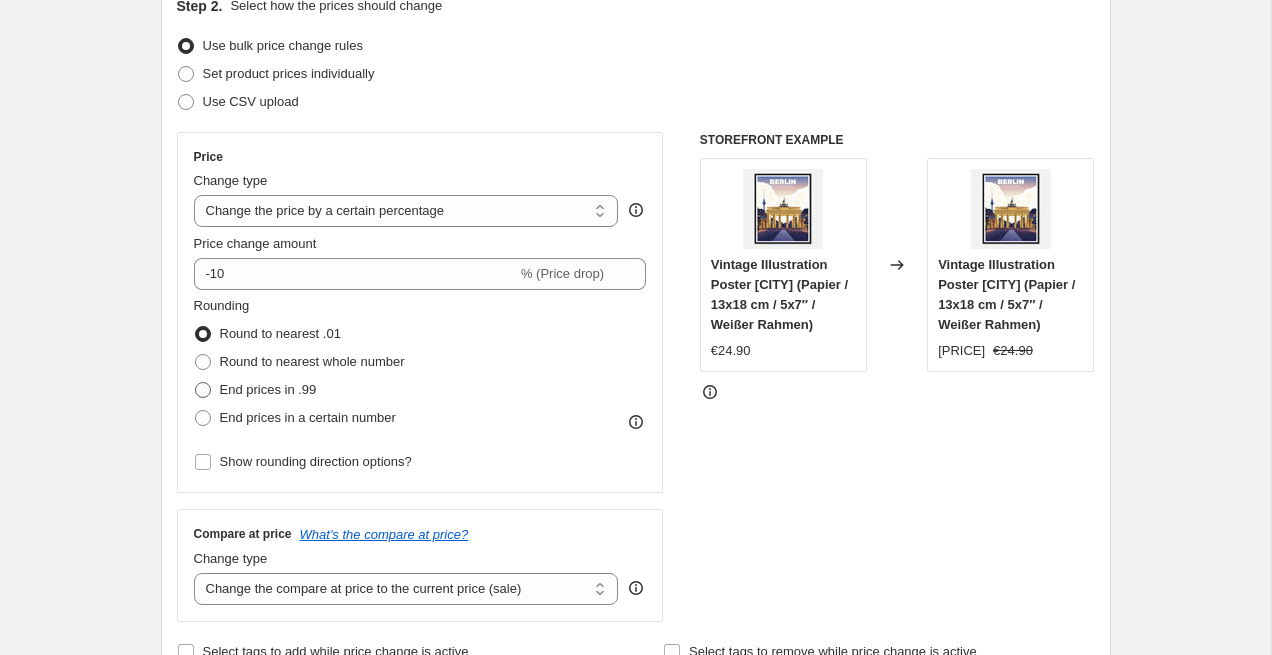 click on "End prices in .99" at bounding box center [268, 389] 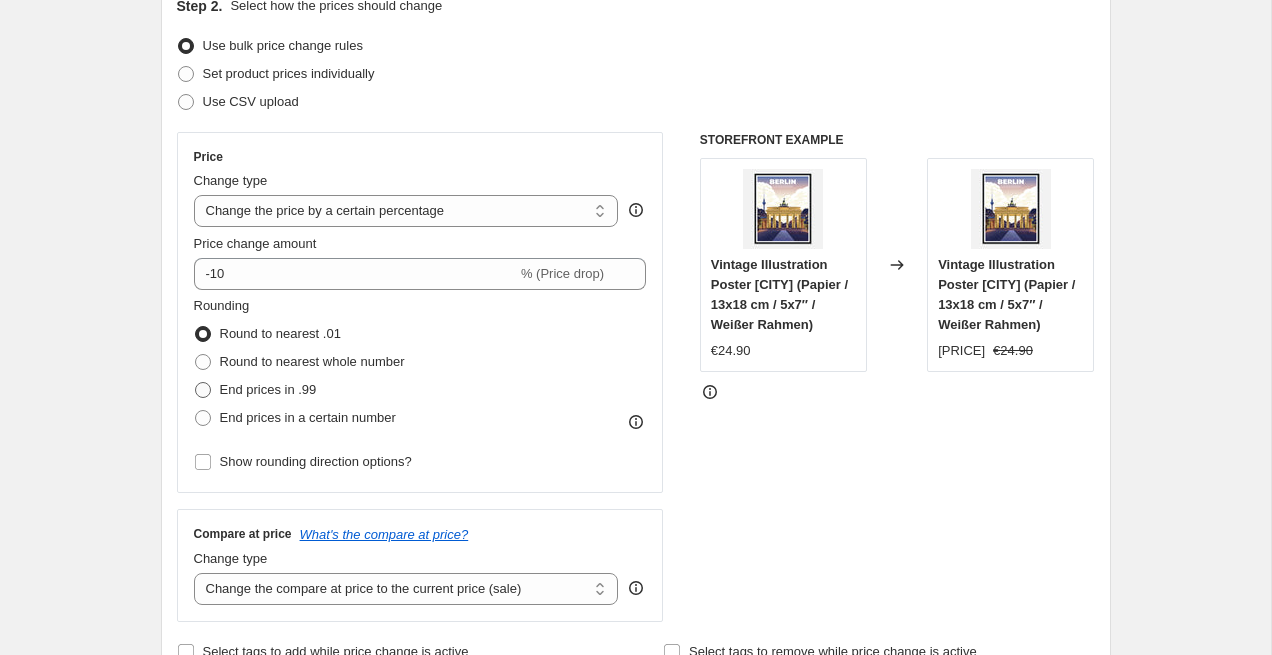 radio on "true" 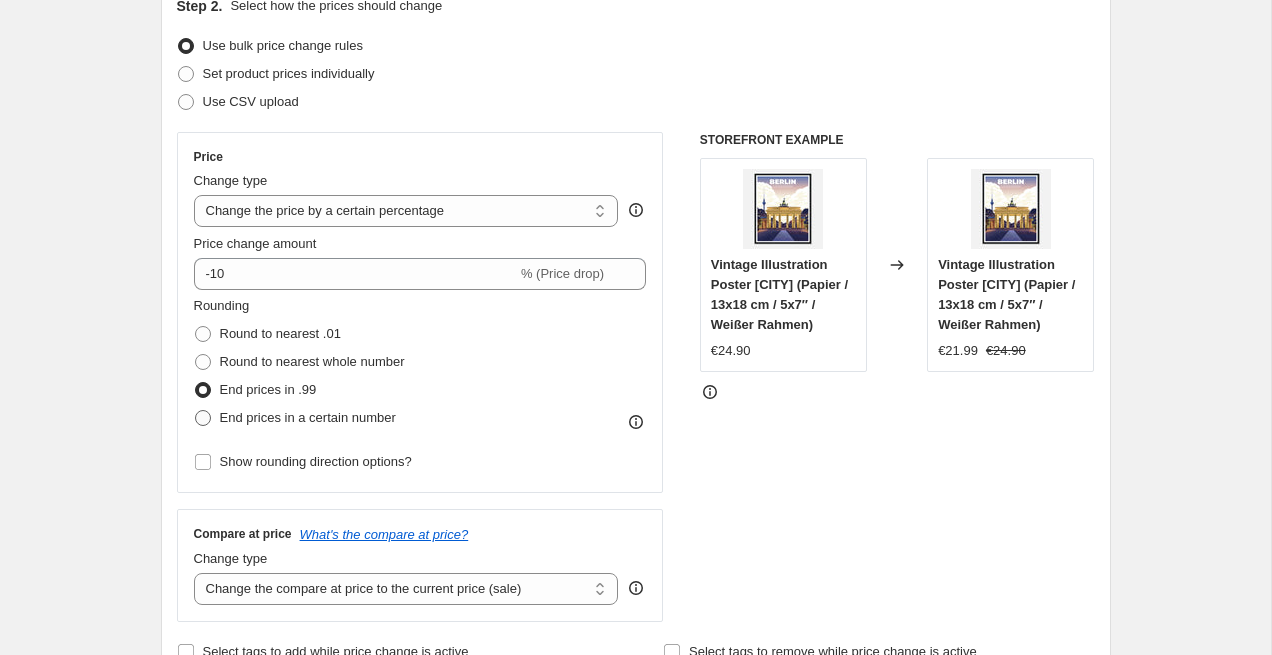 click on "End prices in a certain number" at bounding box center [308, 417] 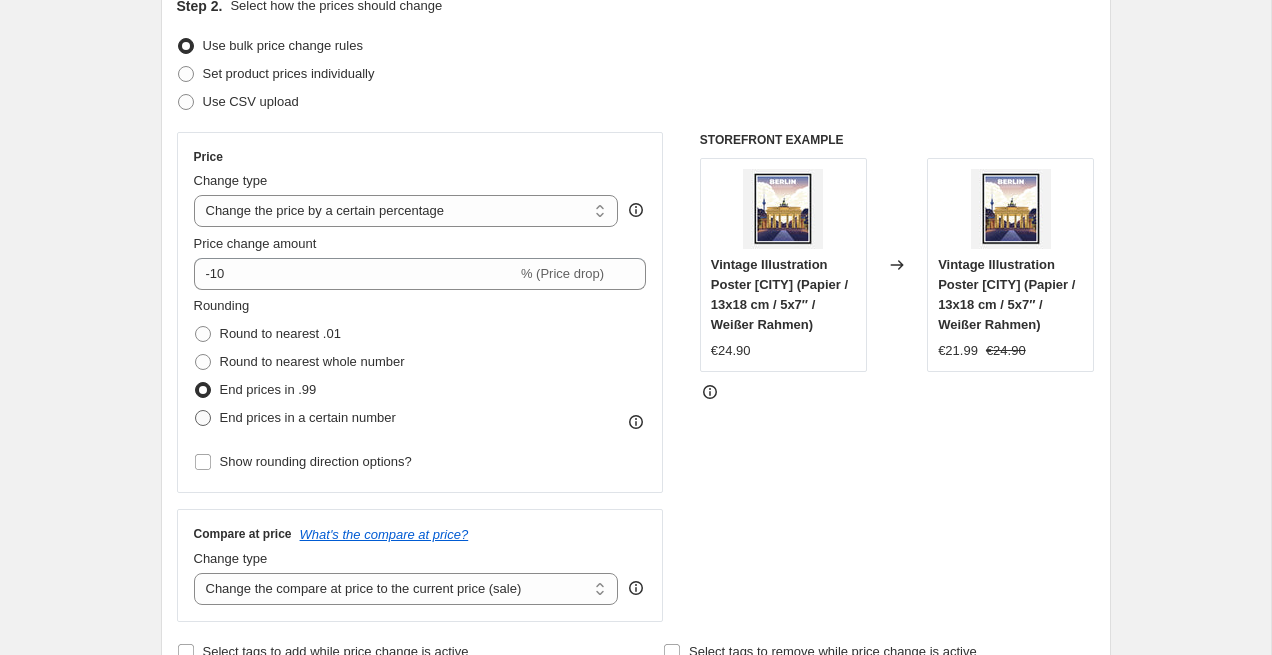 radio on "true" 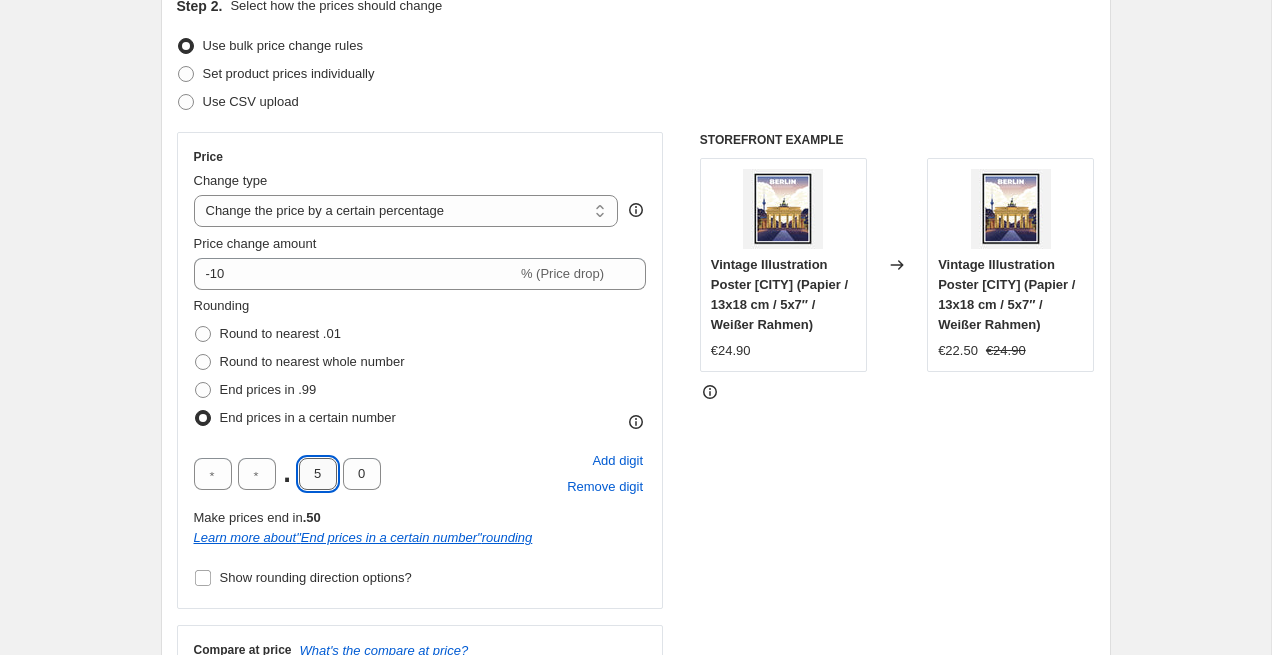 click on "5" at bounding box center (318, 474) 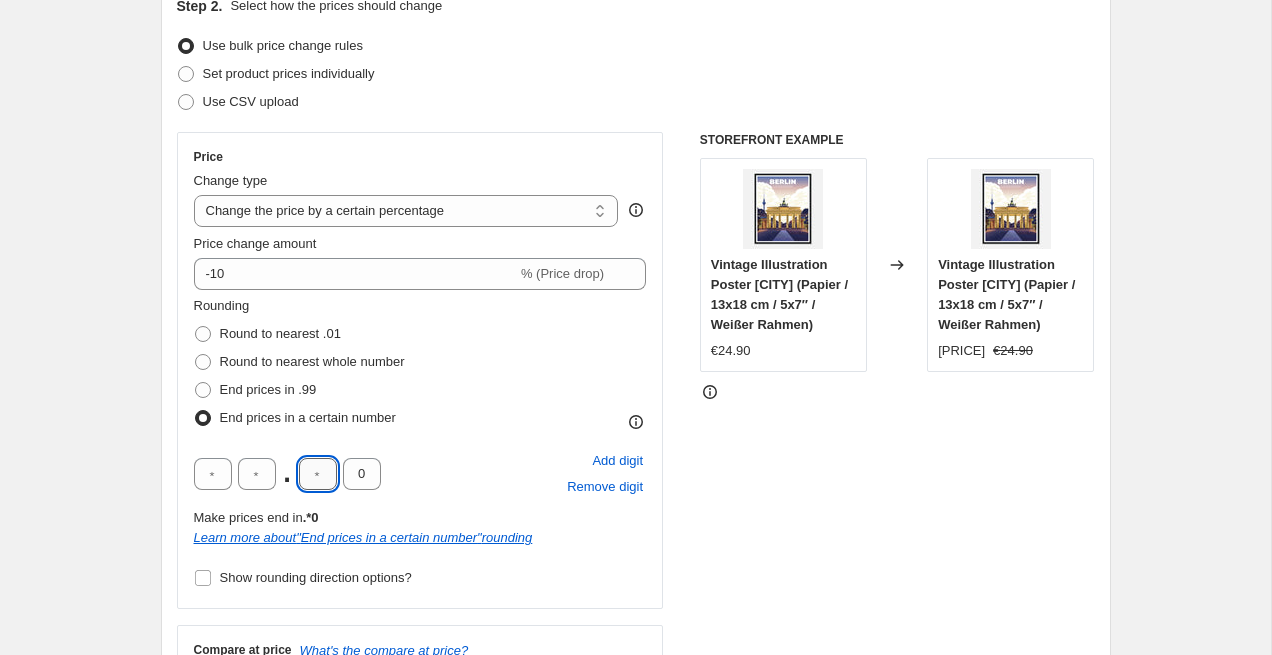type on "9" 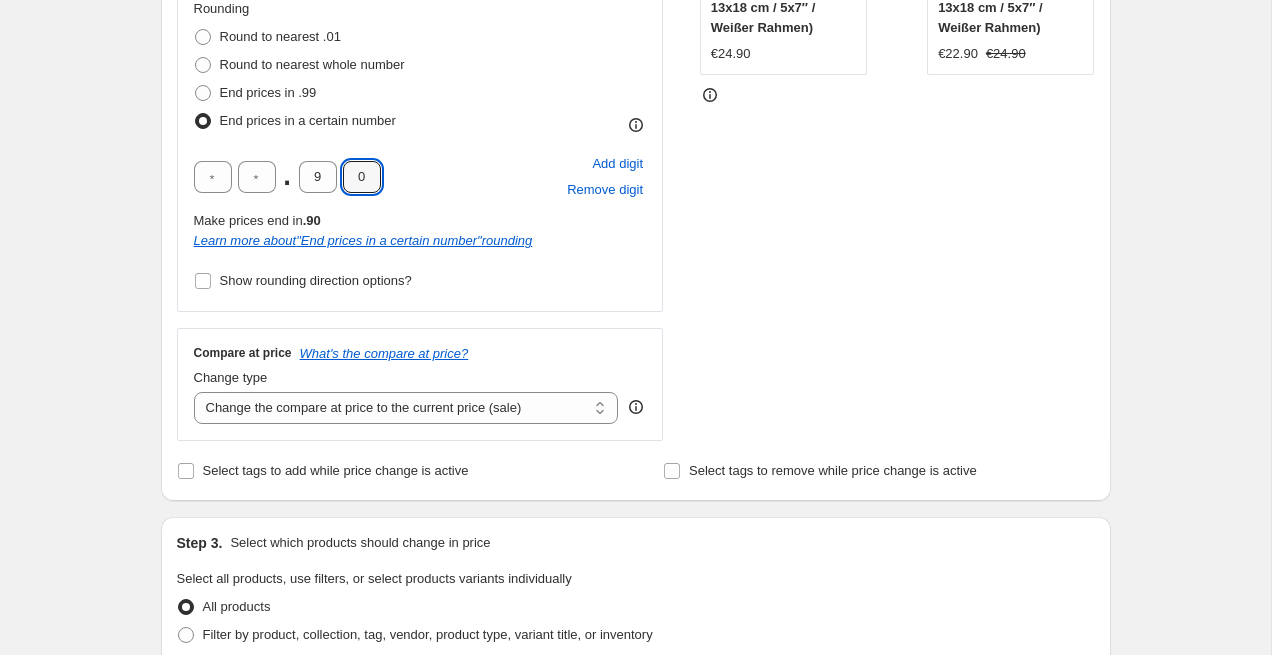 scroll, scrollTop: 537, scrollLeft: 0, axis: vertical 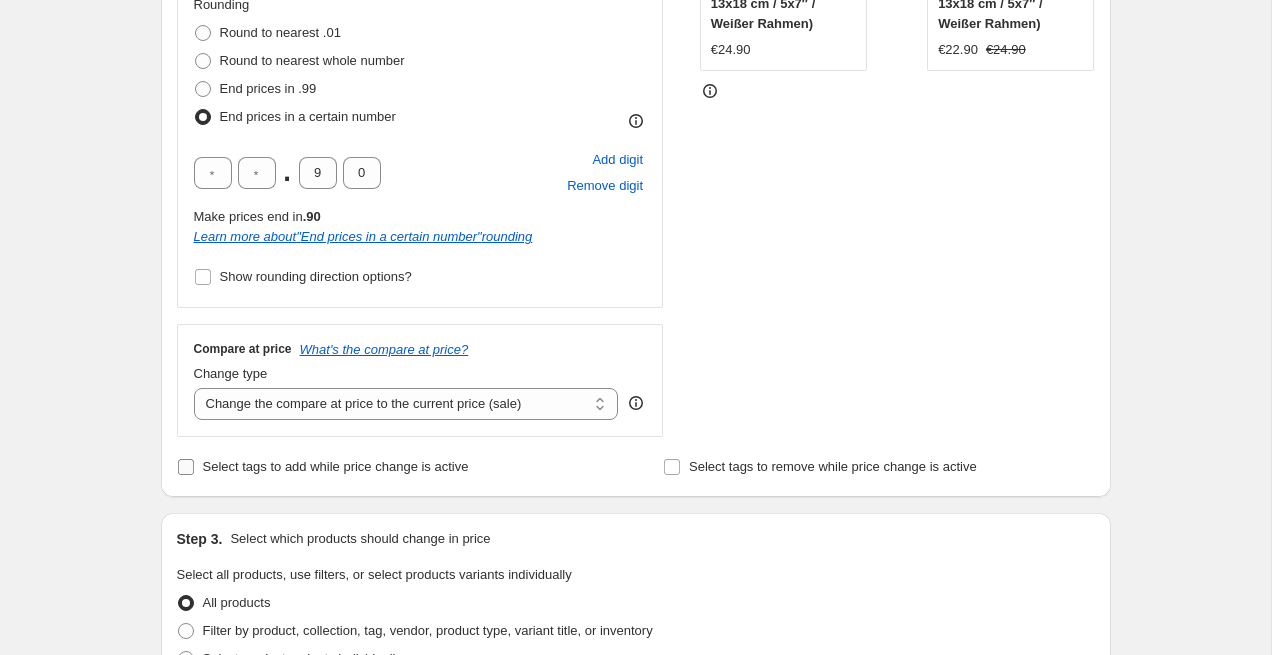 click on "Select tags to add while price change is active" at bounding box center (336, 466) 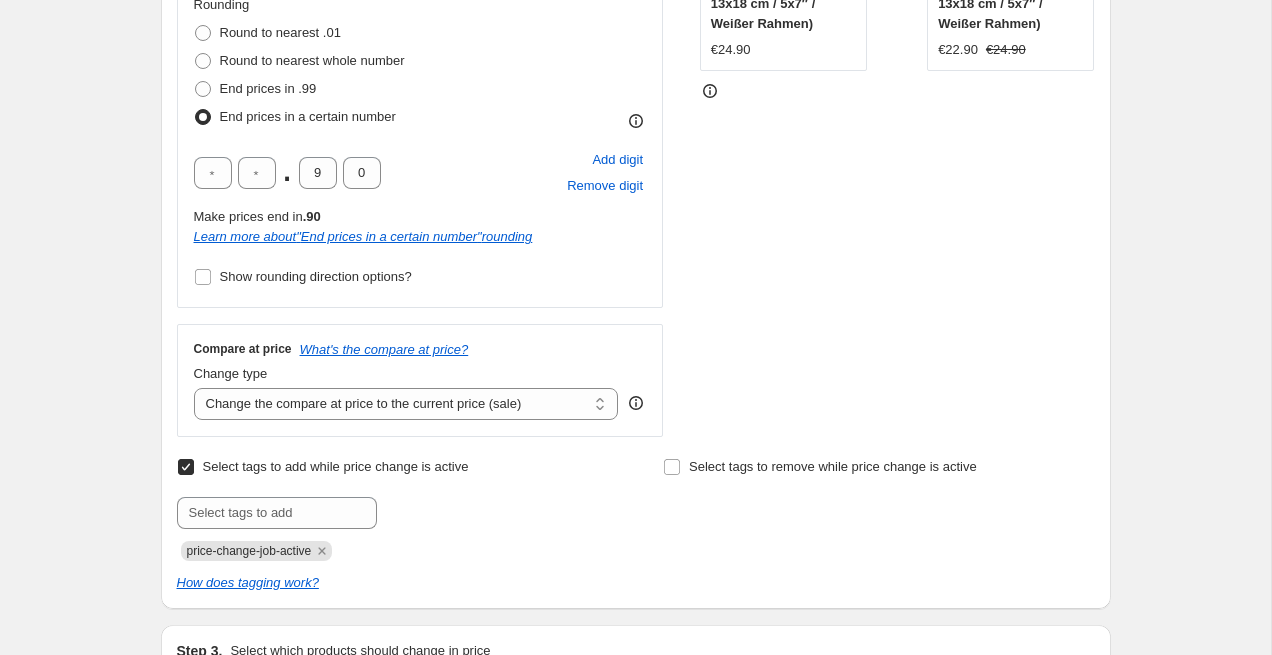 click on "Select tags to add while price change is active" at bounding box center (336, 466) 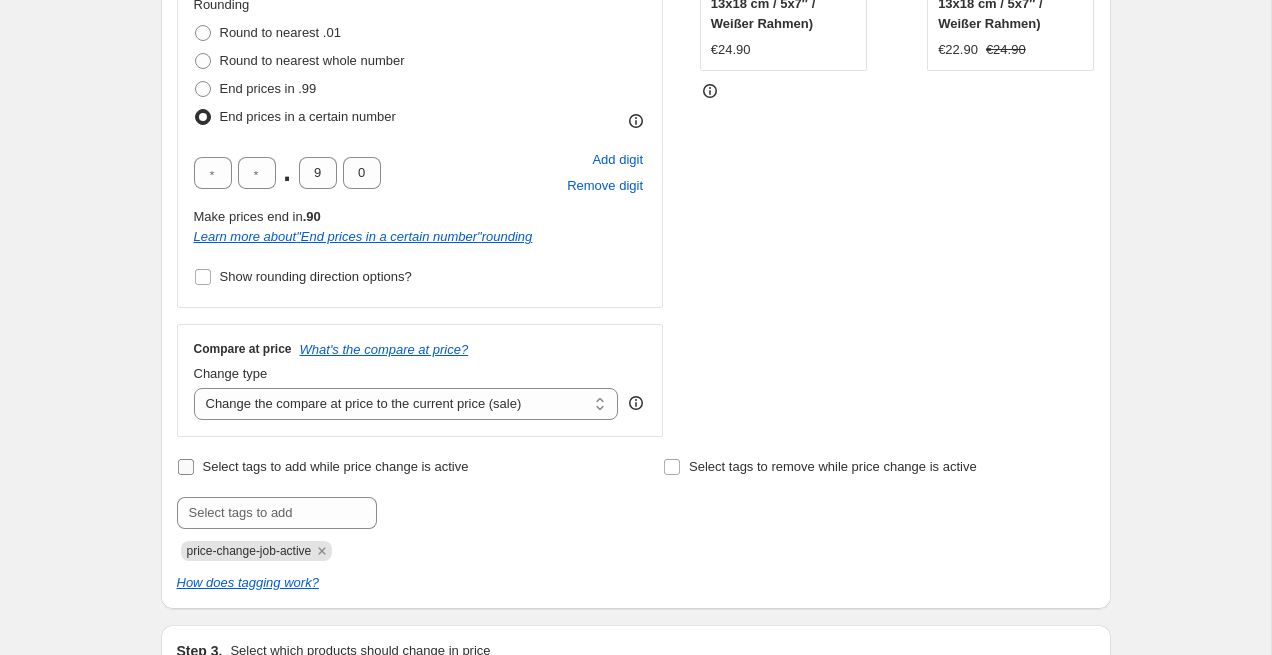 checkbox on "false" 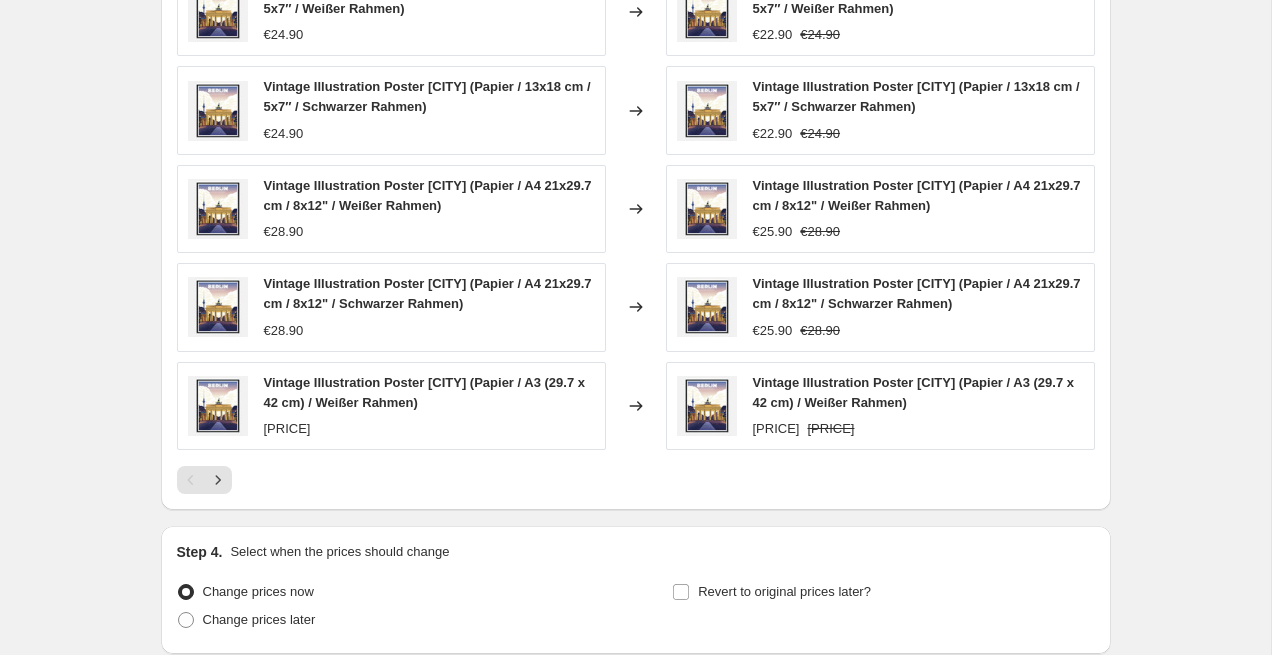 scroll, scrollTop: 1492, scrollLeft: 0, axis: vertical 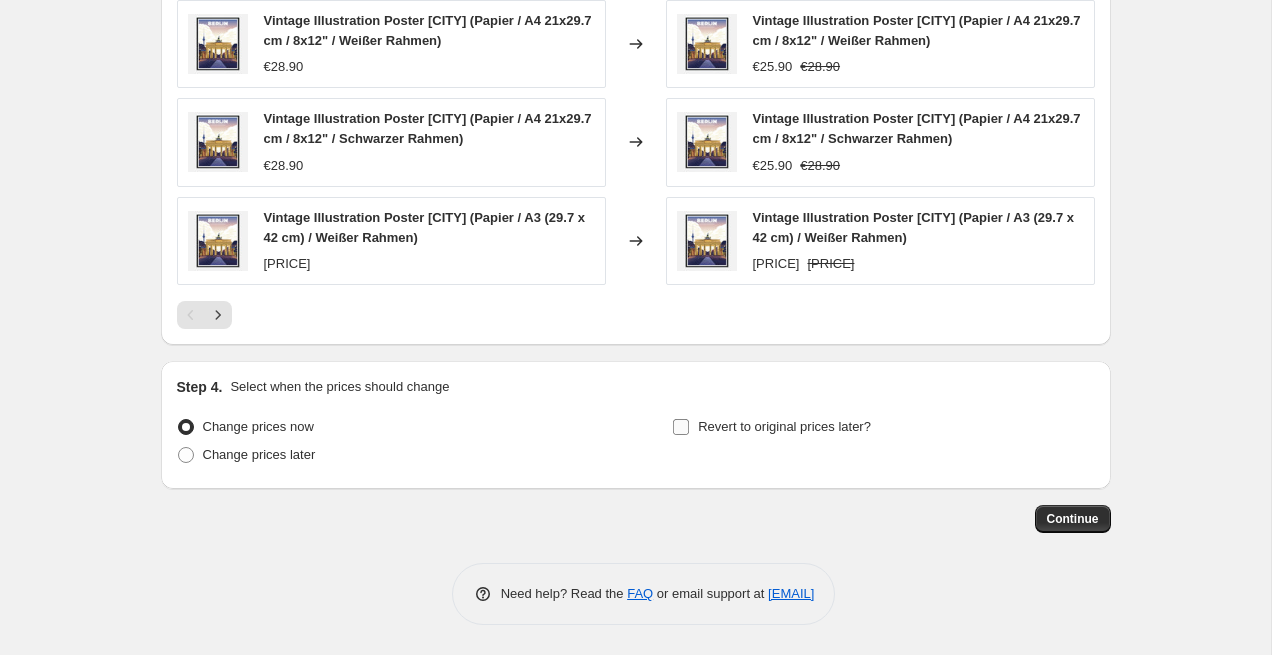 click on "Revert to original prices later?" at bounding box center [784, 426] 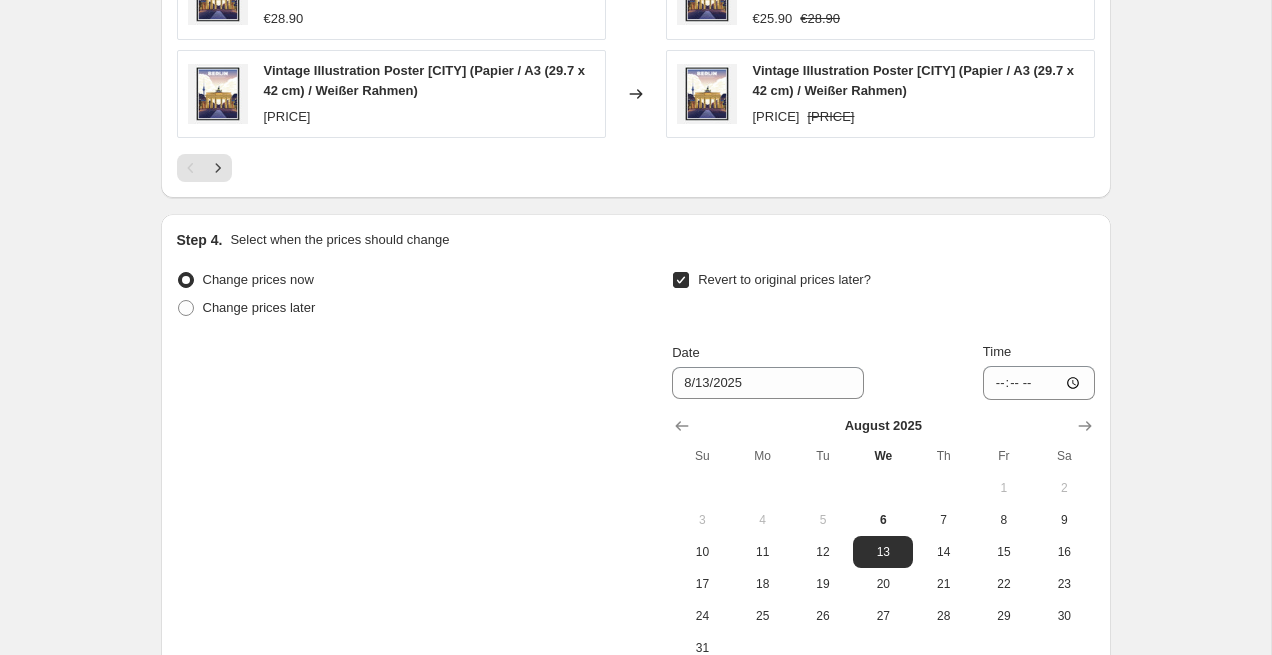 scroll, scrollTop: 1649, scrollLeft: 0, axis: vertical 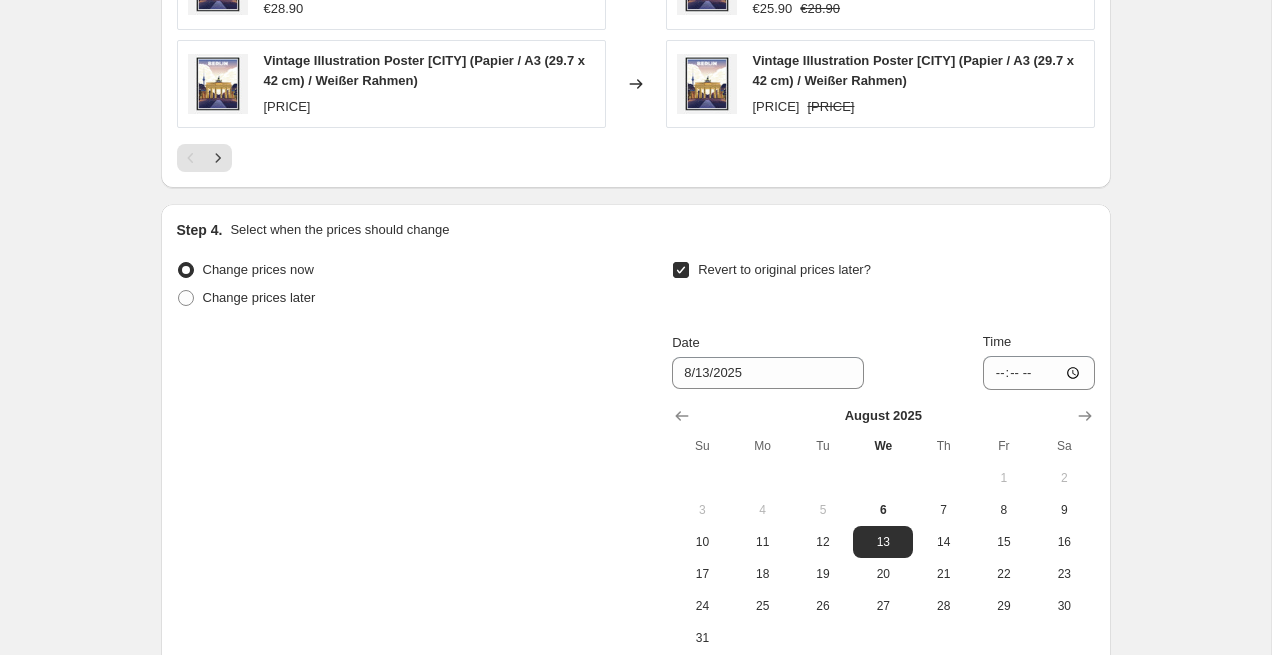 click on "Revert to original prices later?" at bounding box center (784, 269) 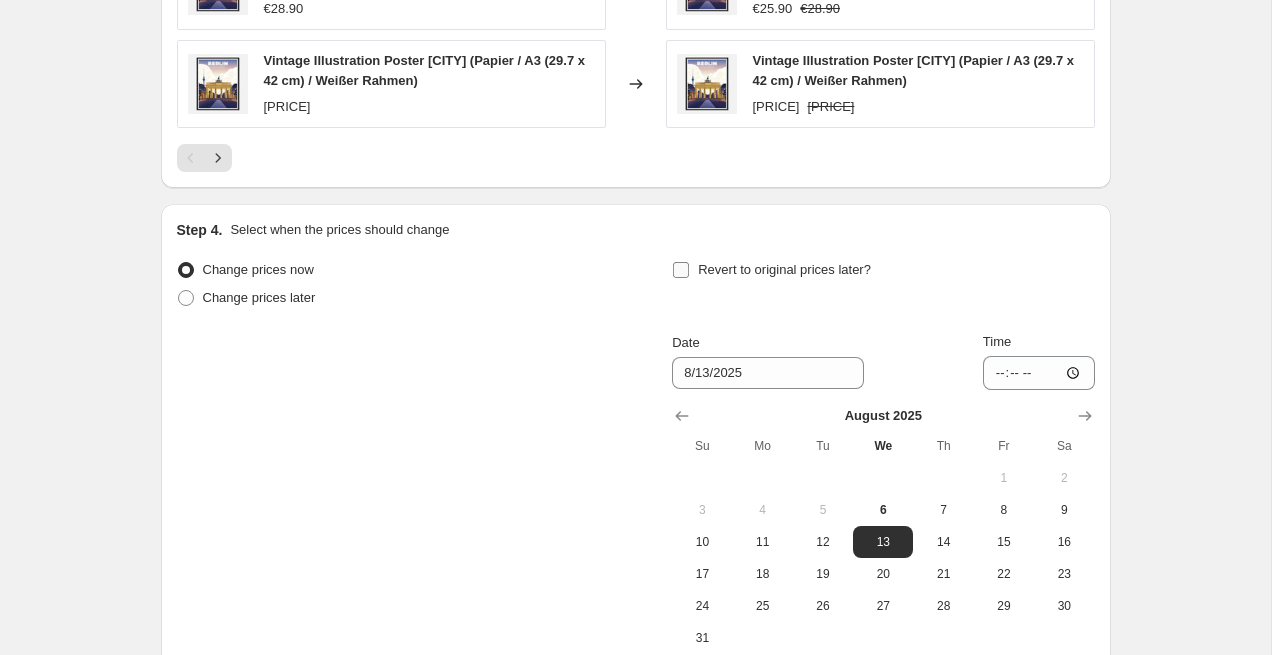 checkbox on "false" 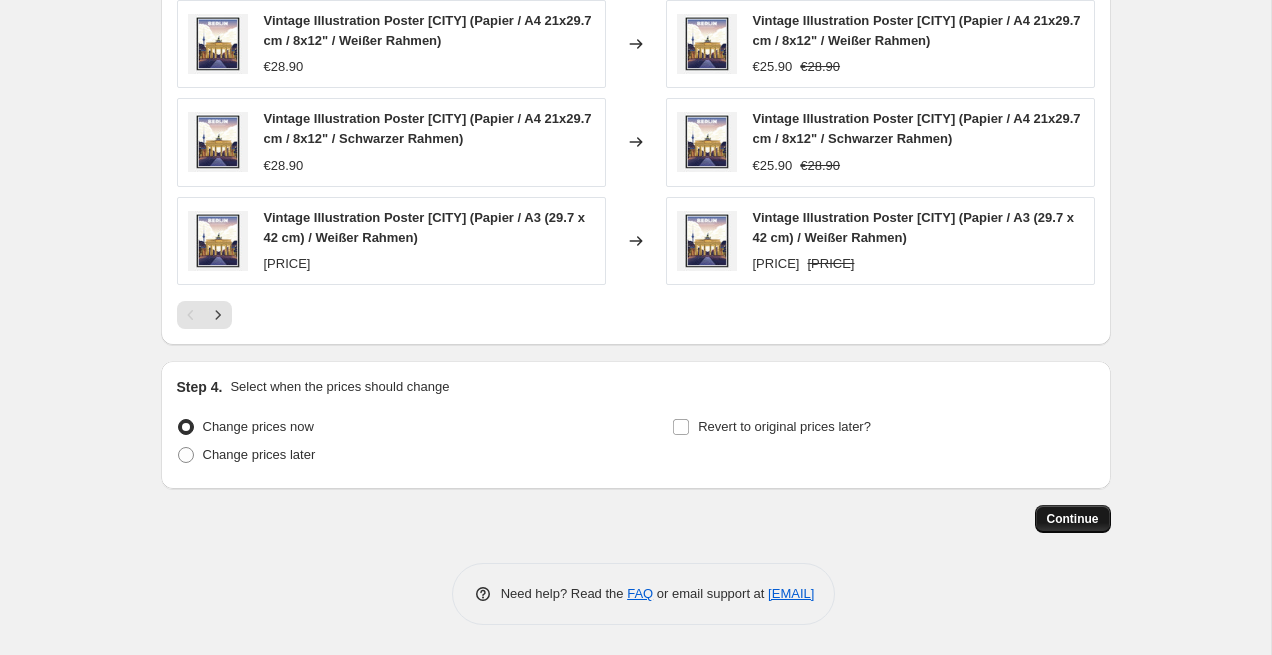 click on "Continue" at bounding box center [1073, 519] 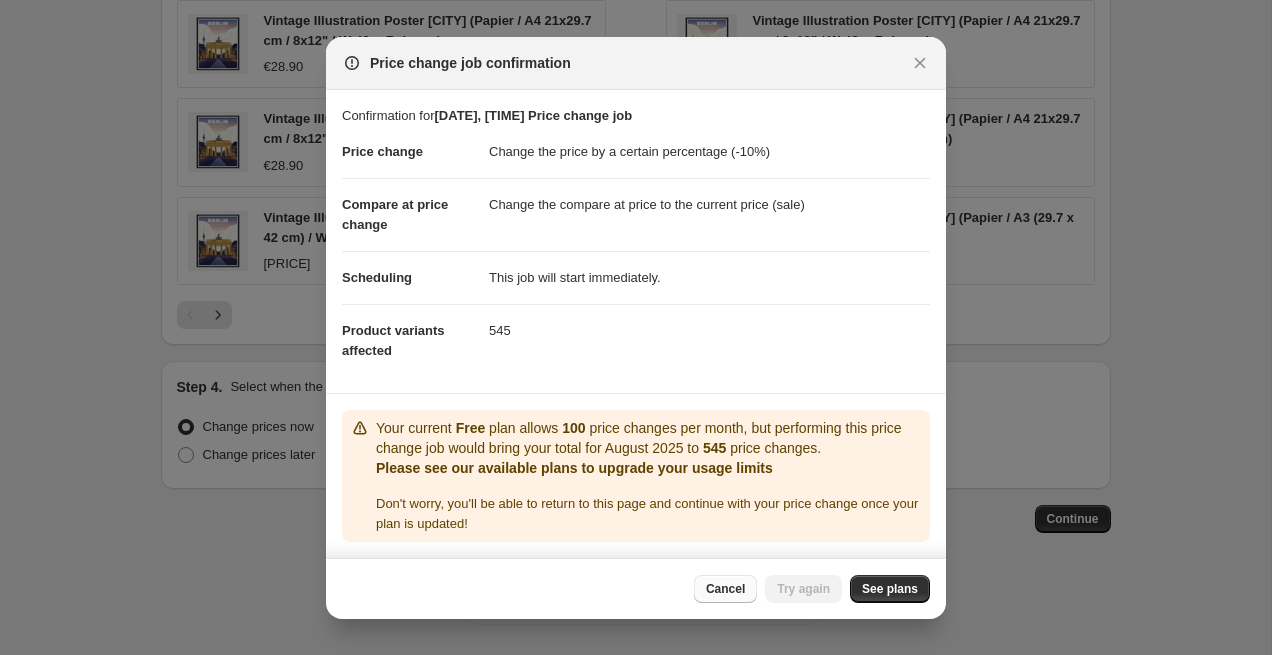 click on "Cancel" at bounding box center [725, 589] 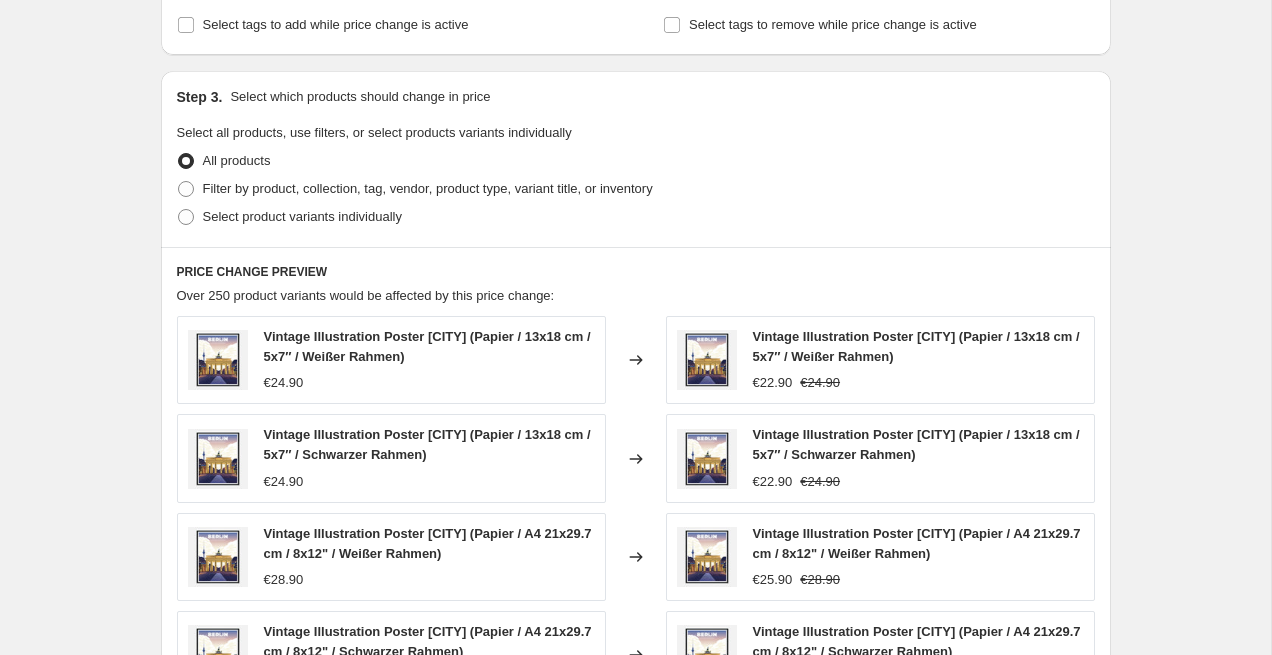 scroll, scrollTop: 746, scrollLeft: 0, axis: vertical 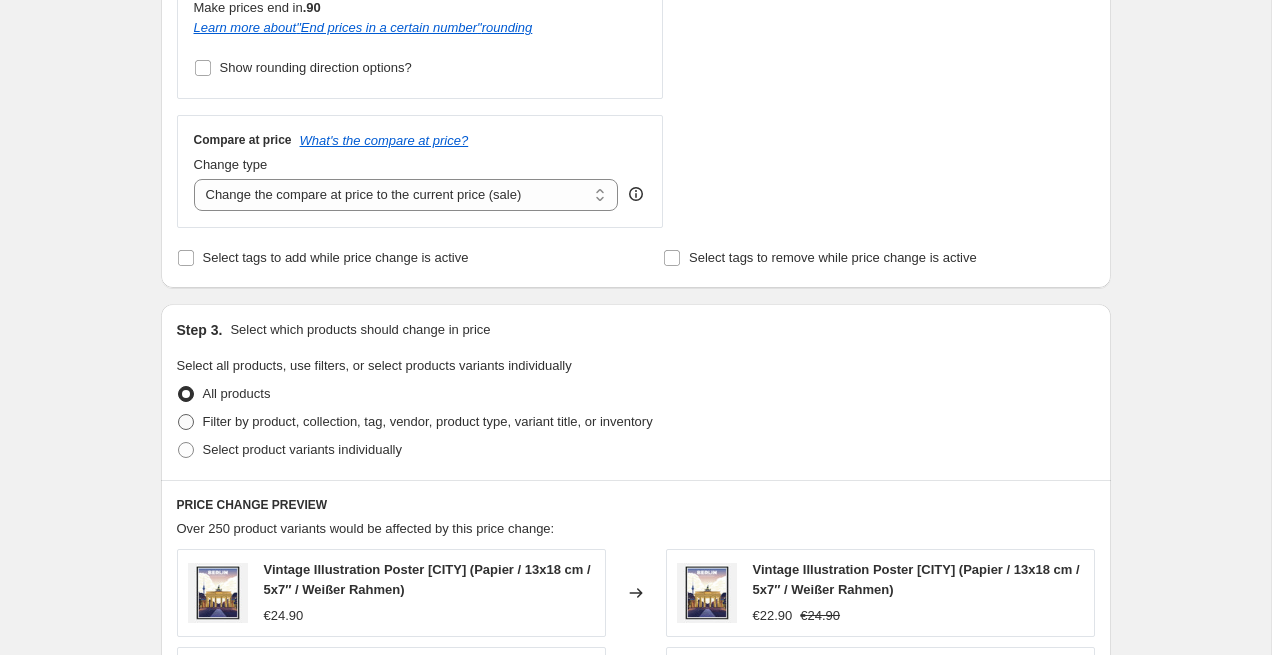 click on "Filter by product, collection, tag, vendor, product type, variant title, or inventory" at bounding box center (428, 421) 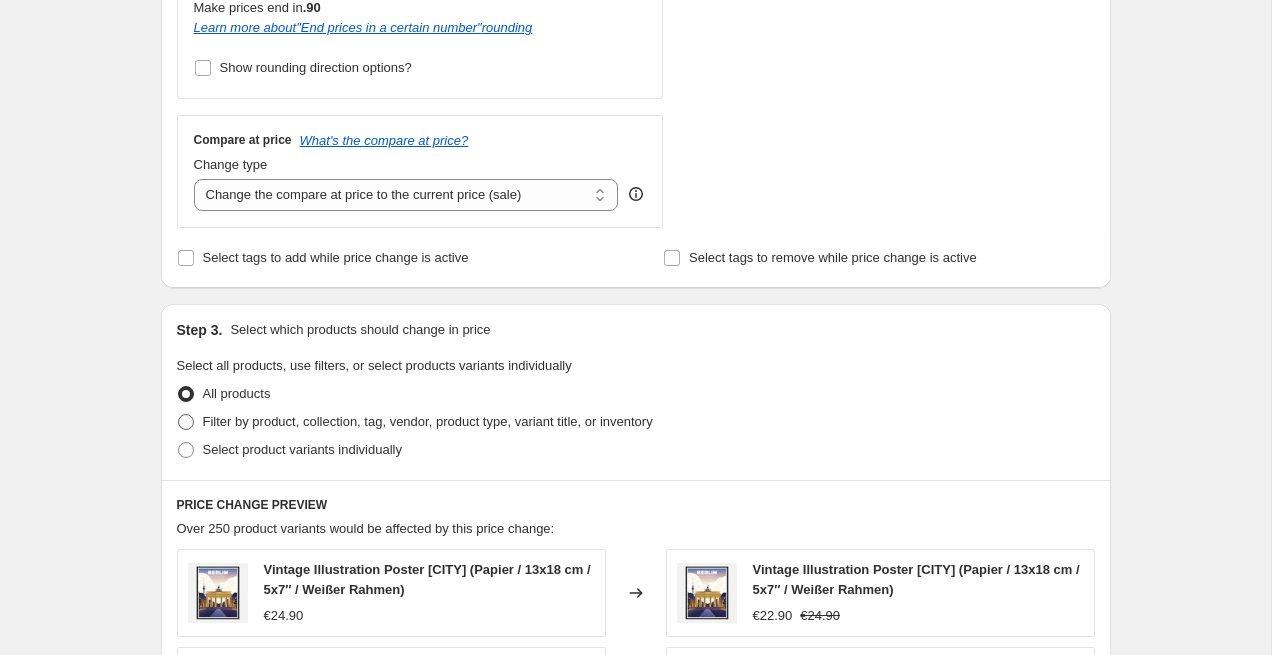 radio on "true" 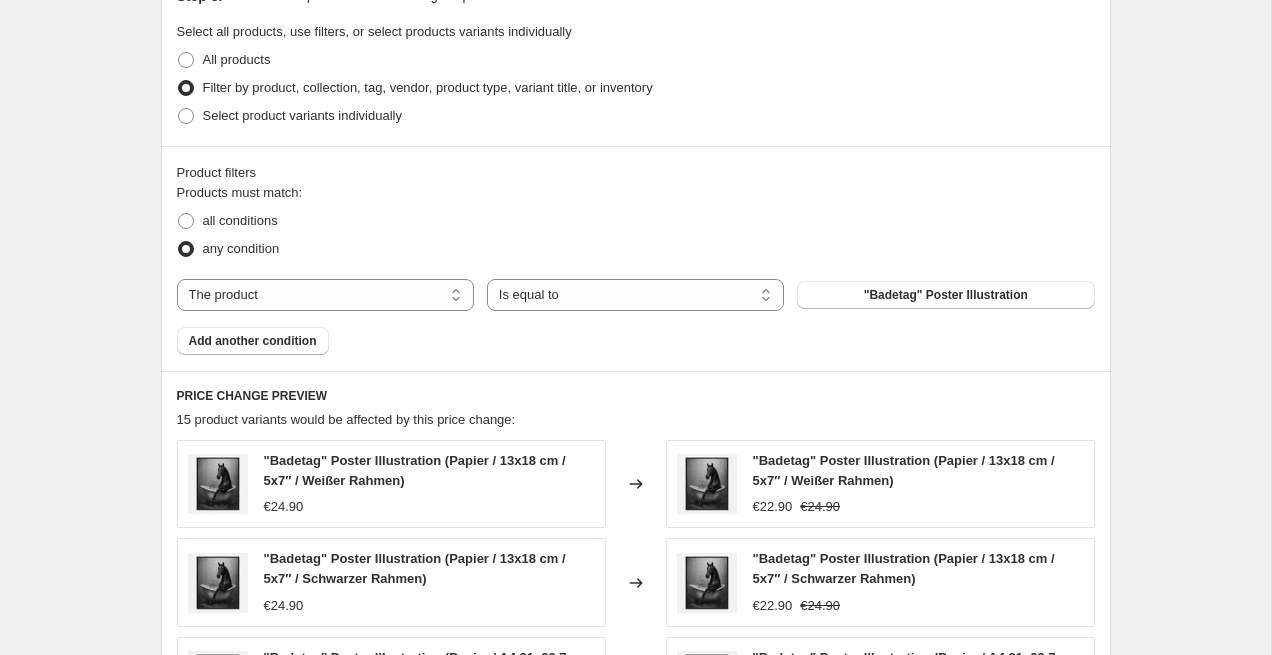 scroll, scrollTop: 1082, scrollLeft: 0, axis: vertical 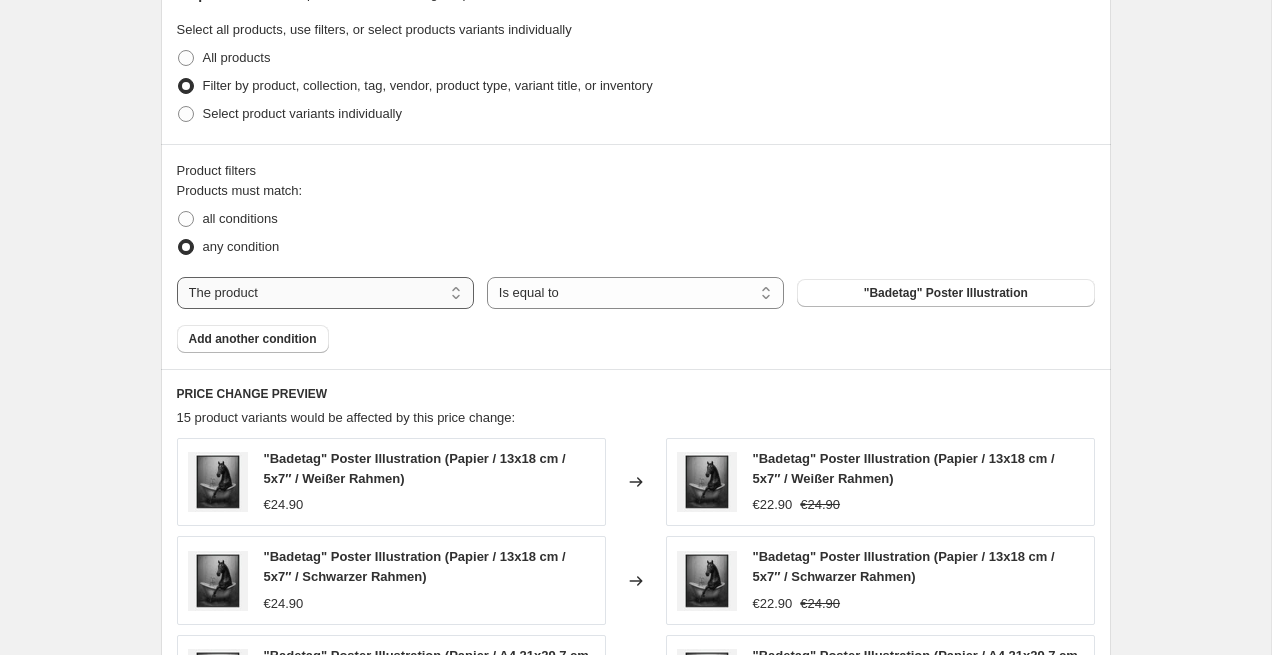 click on "The product The product's collection The product's tag The product's vendor The product's type The product's status The variant's title Inventory quantity" at bounding box center (325, 293) 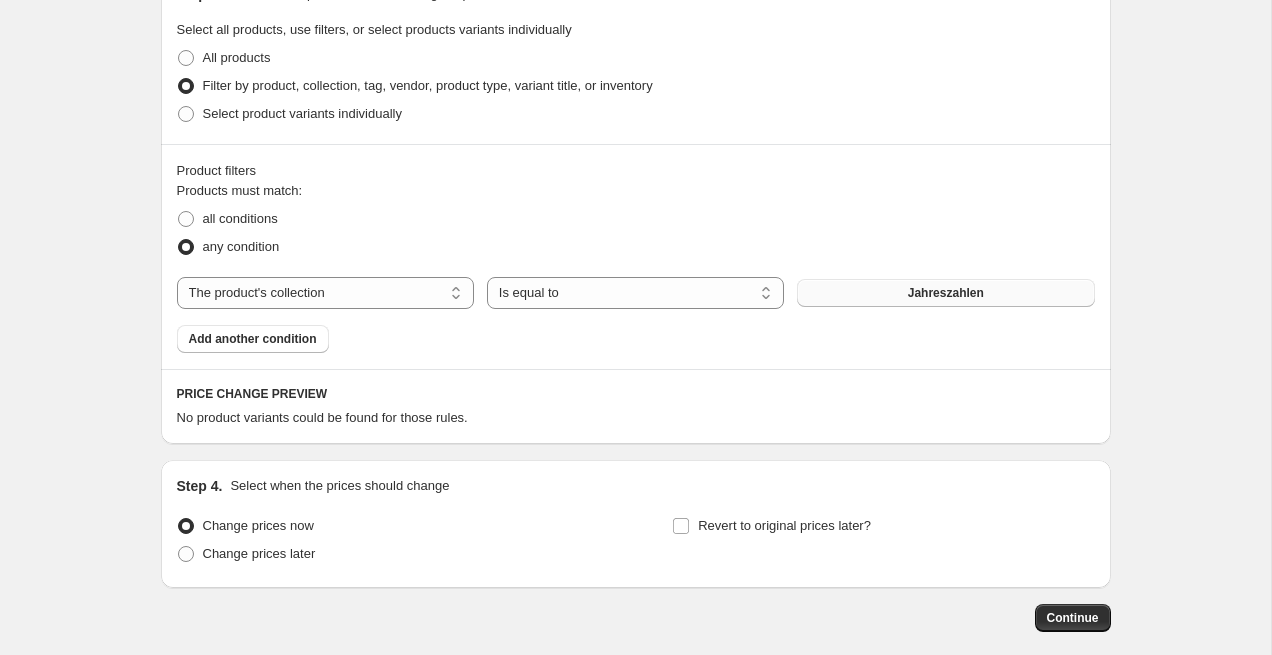 click on "Jahreszahlen" at bounding box center (945, 293) 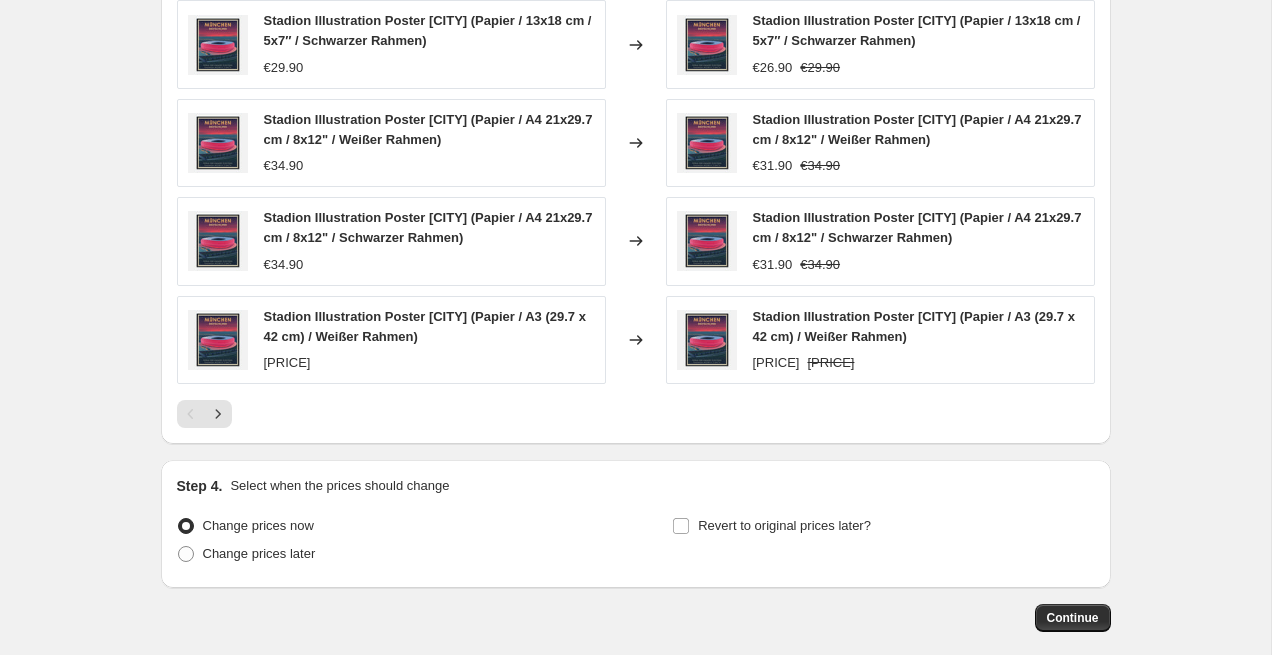 scroll, scrollTop: 1717, scrollLeft: 0, axis: vertical 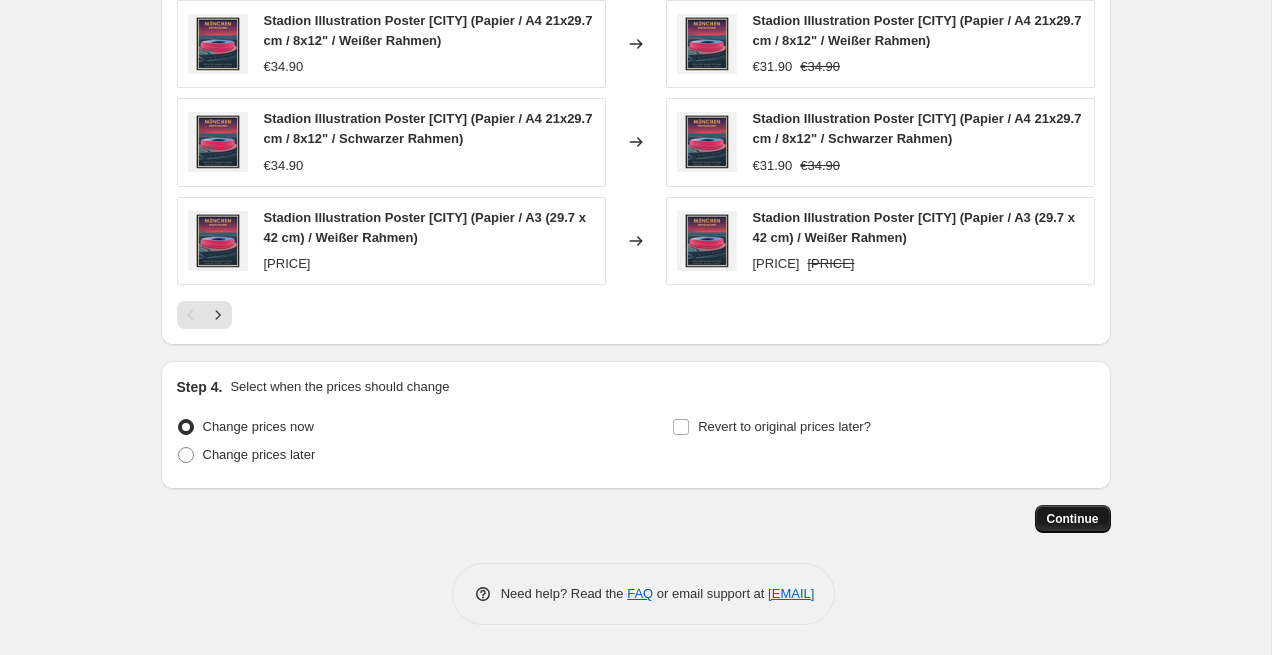 click on "Continue" at bounding box center (1073, 519) 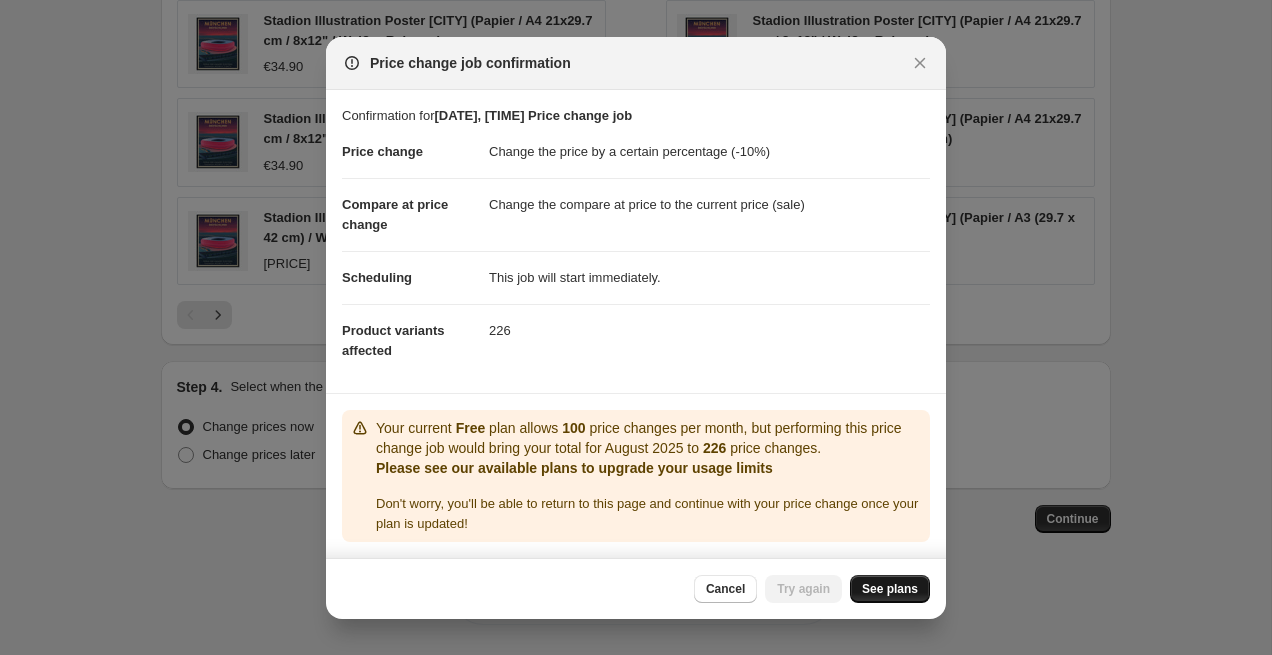 click on "See plans" at bounding box center [890, 589] 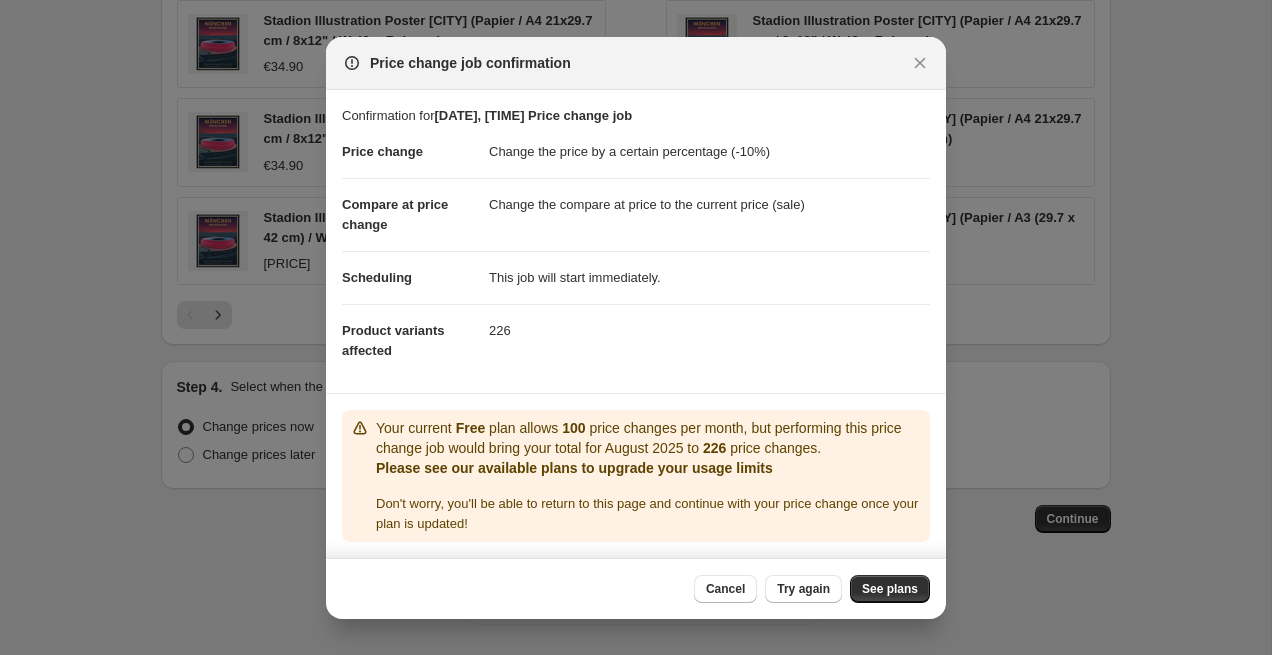 click at bounding box center (636, 327) 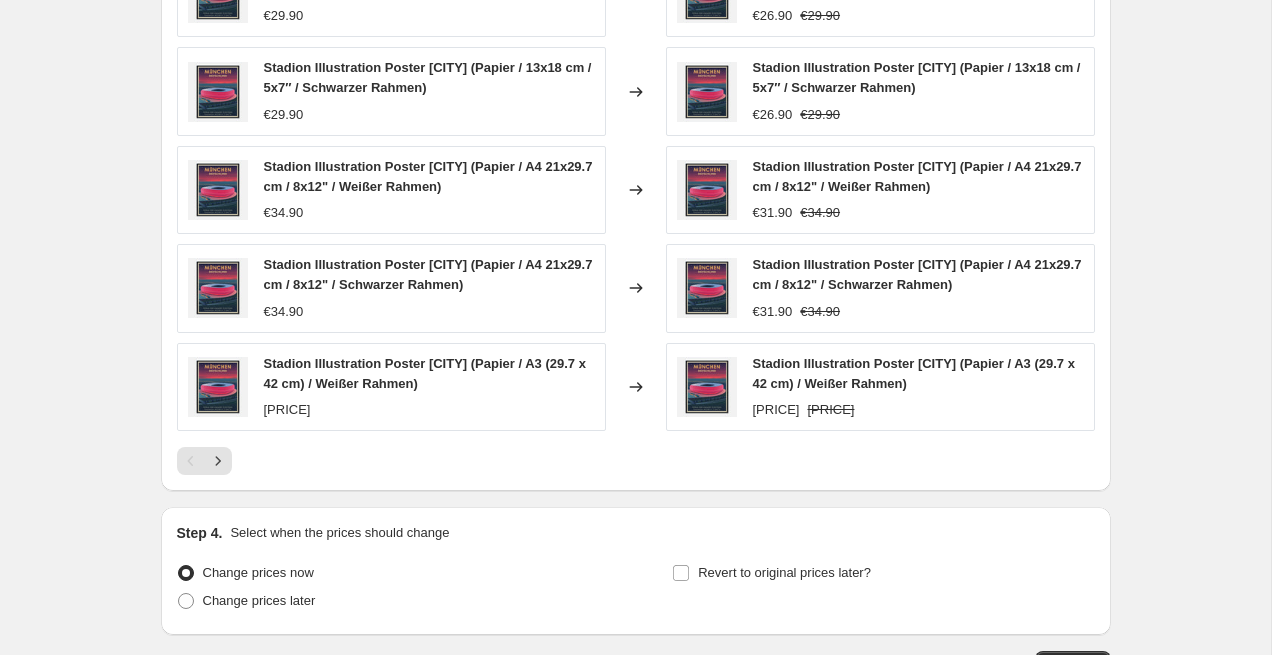 scroll, scrollTop: 1717, scrollLeft: 0, axis: vertical 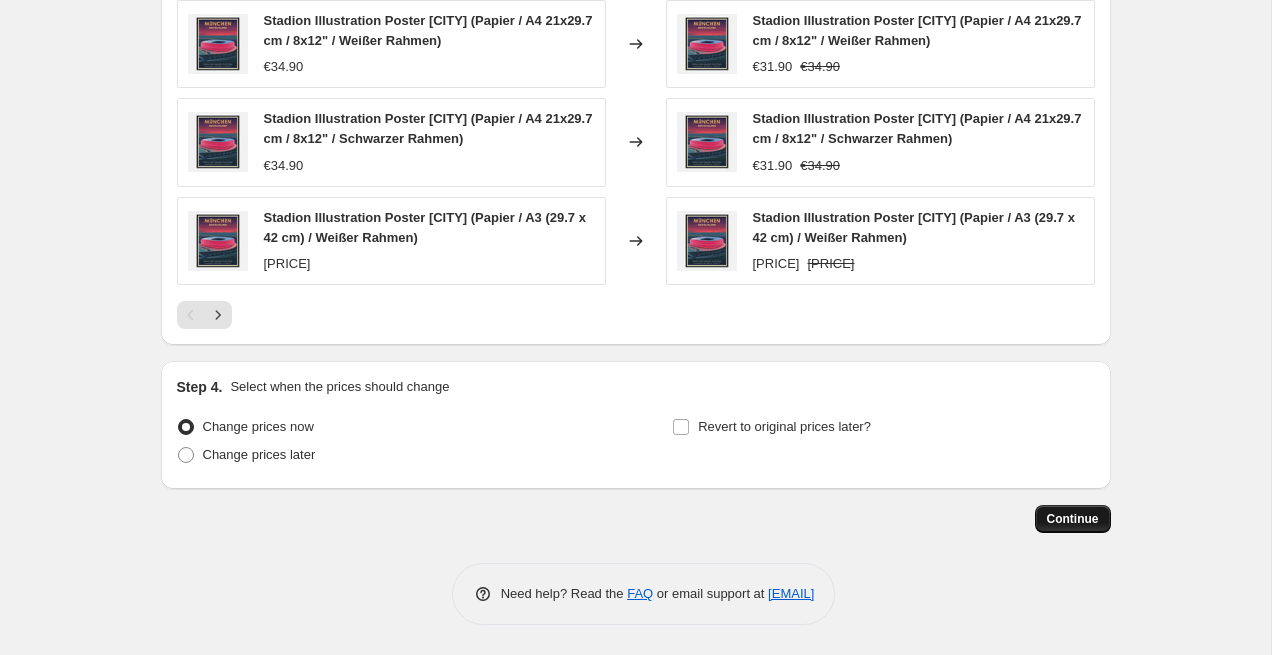 click on "Continue" at bounding box center (1073, 519) 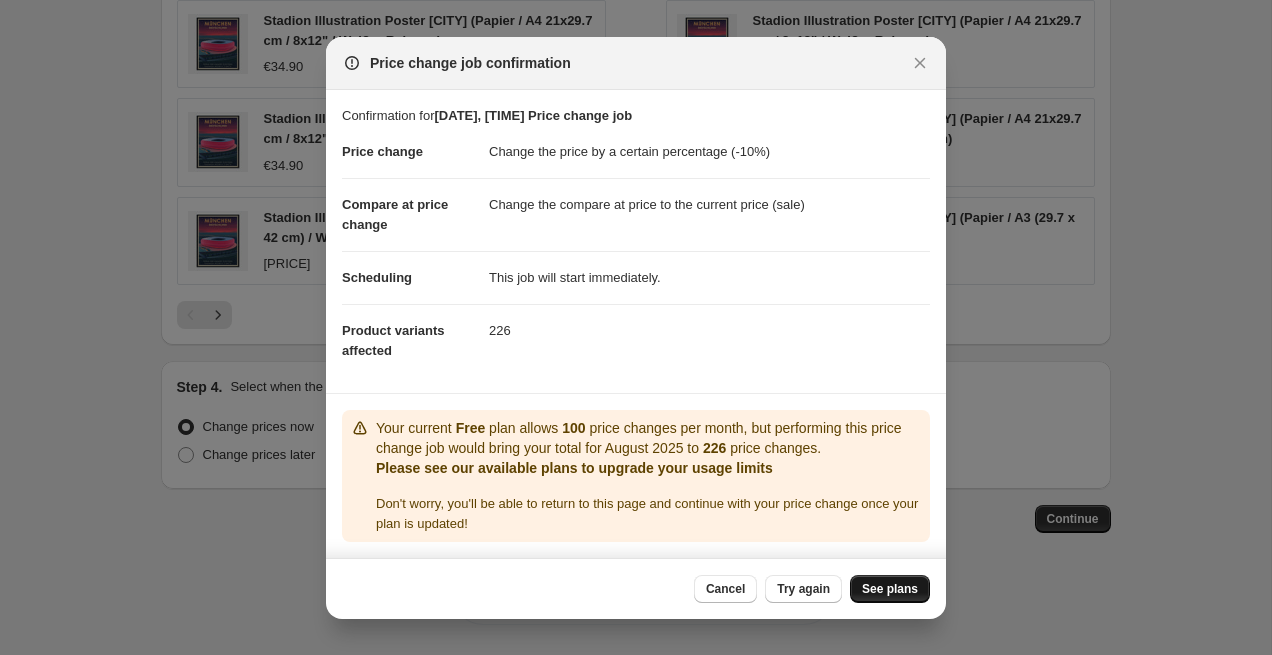 click on "See plans" at bounding box center [890, 589] 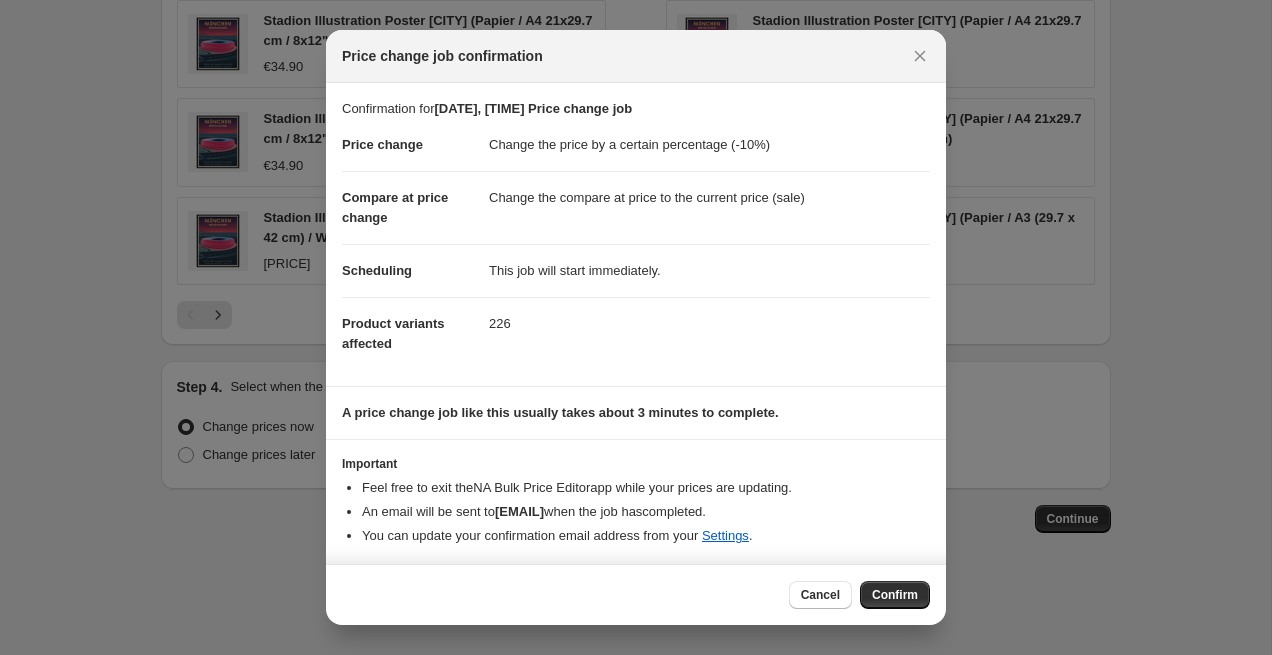 scroll, scrollTop: 2, scrollLeft: 0, axis: vertical 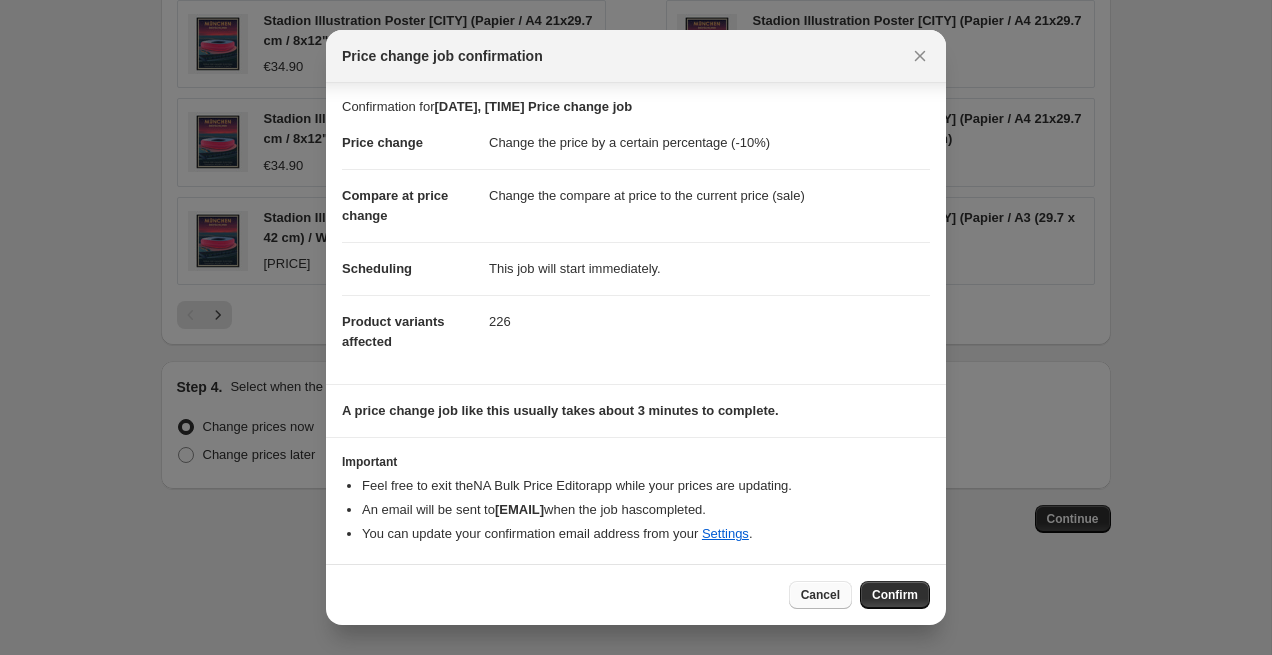 click on "Cancel" at bounding box center (820, 595) 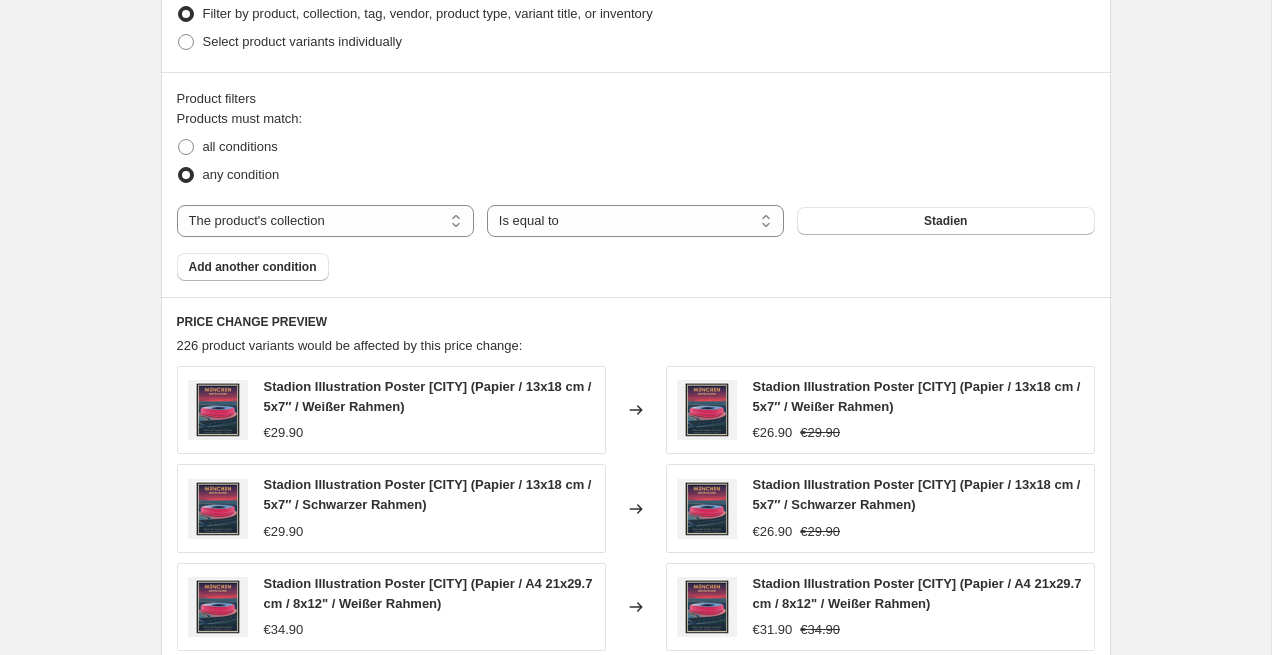 scroll, scrollTop: 1126, scrollLeft: 0, axis: vertical 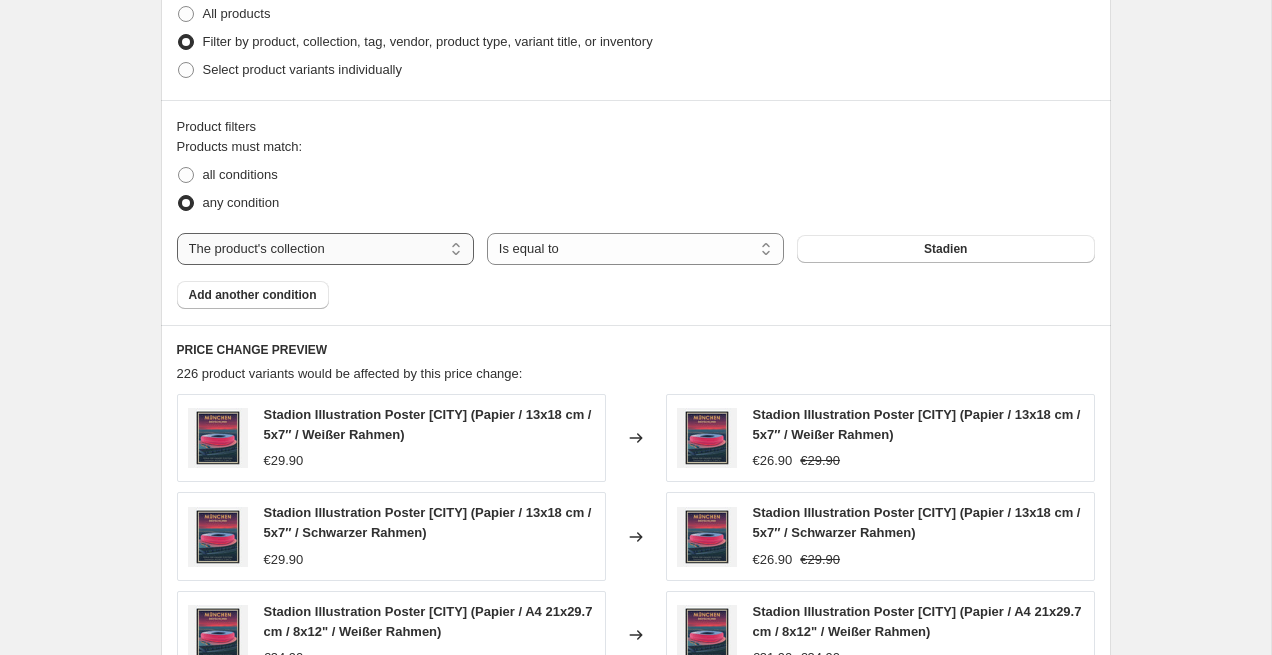 click on "The product The product's collection The product's tag The product's vendor The product's type The product's status The variant's title Inventory quantity" at bounding box center [325, 249] 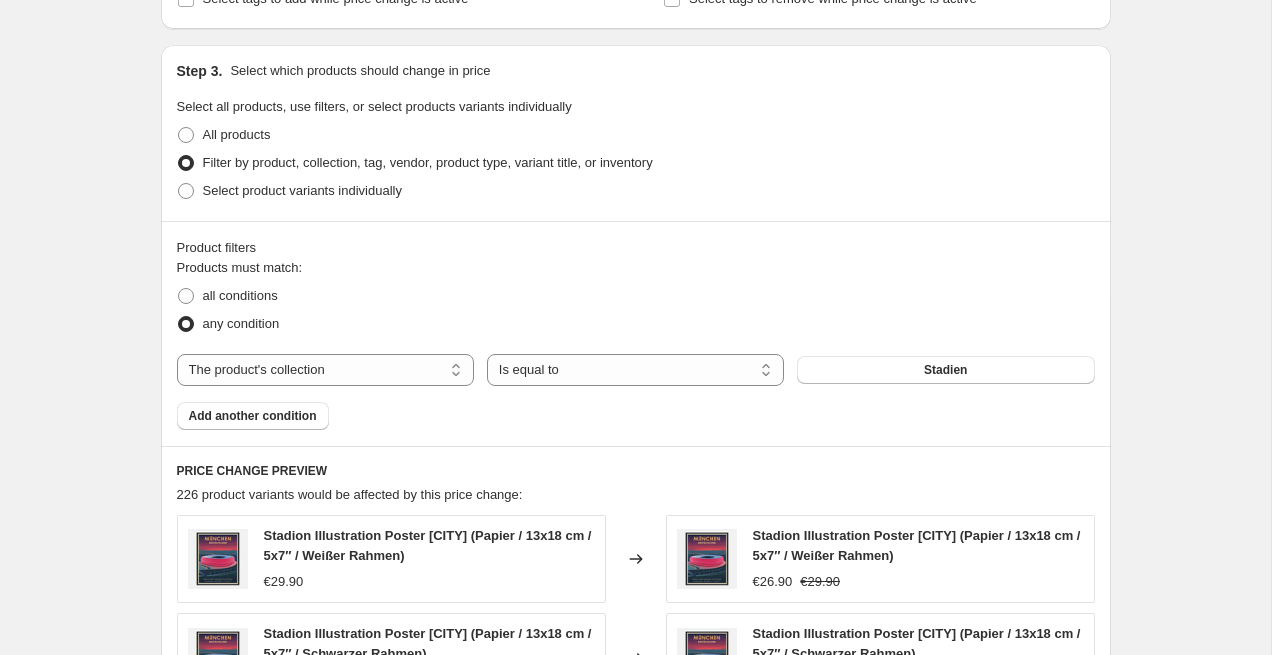 scroll, scrollTop: 995, scrollLeft: 0, axis: vertical 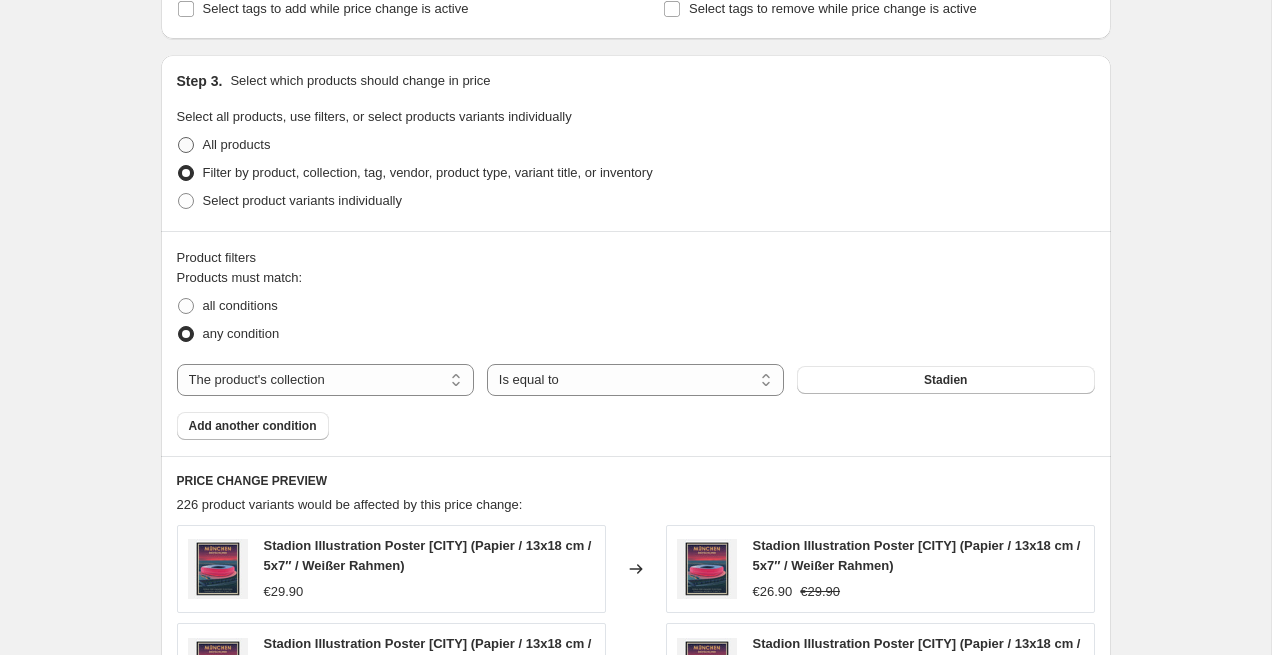 click on "All products" at bounding box center [237, 144] 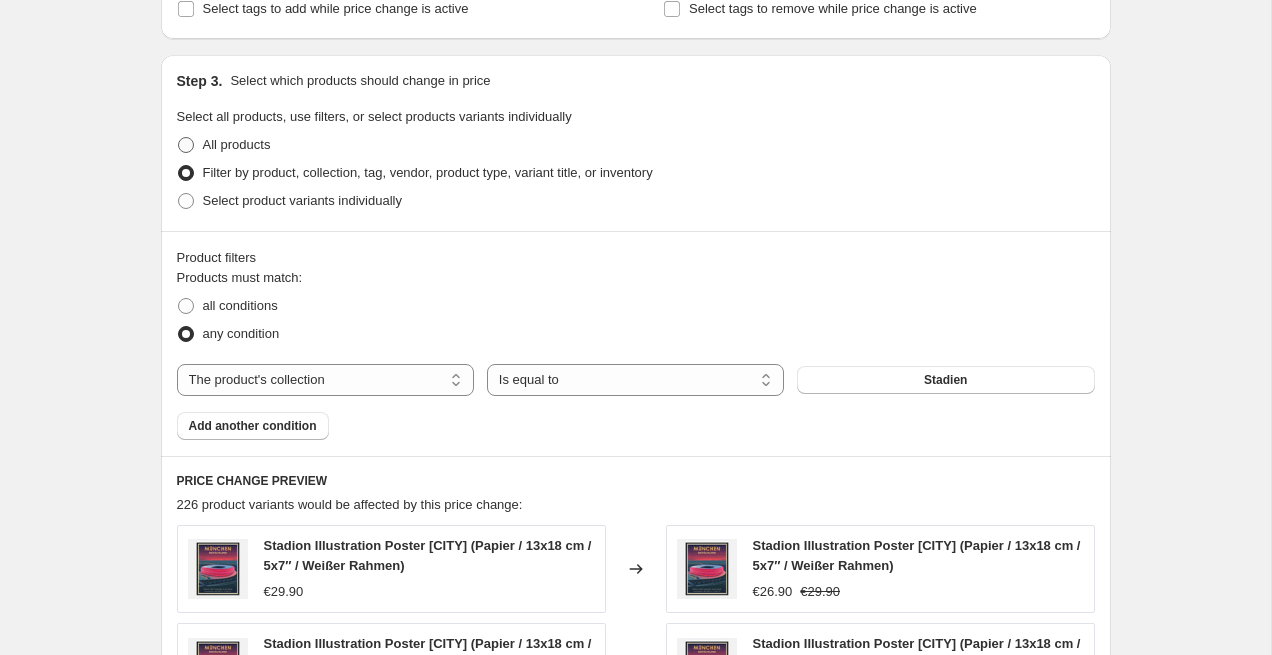 radio on "true" 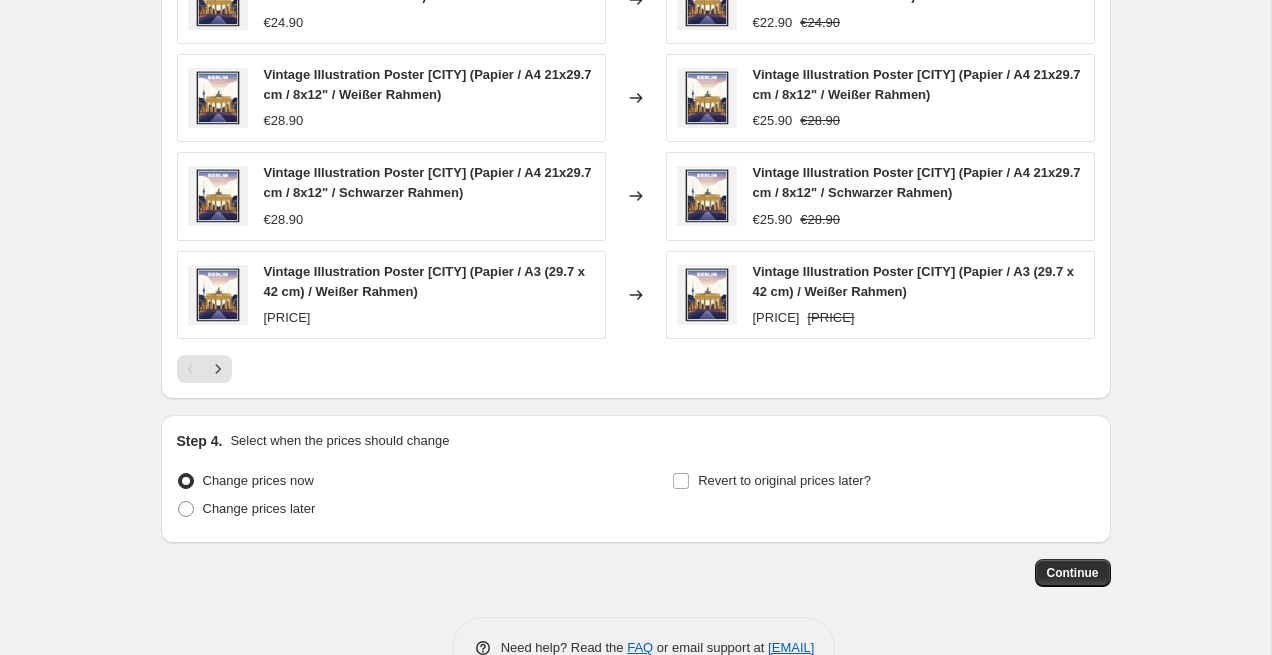 scroll, scrollTop: 1492, scrollLeft: 0, axis: vertical 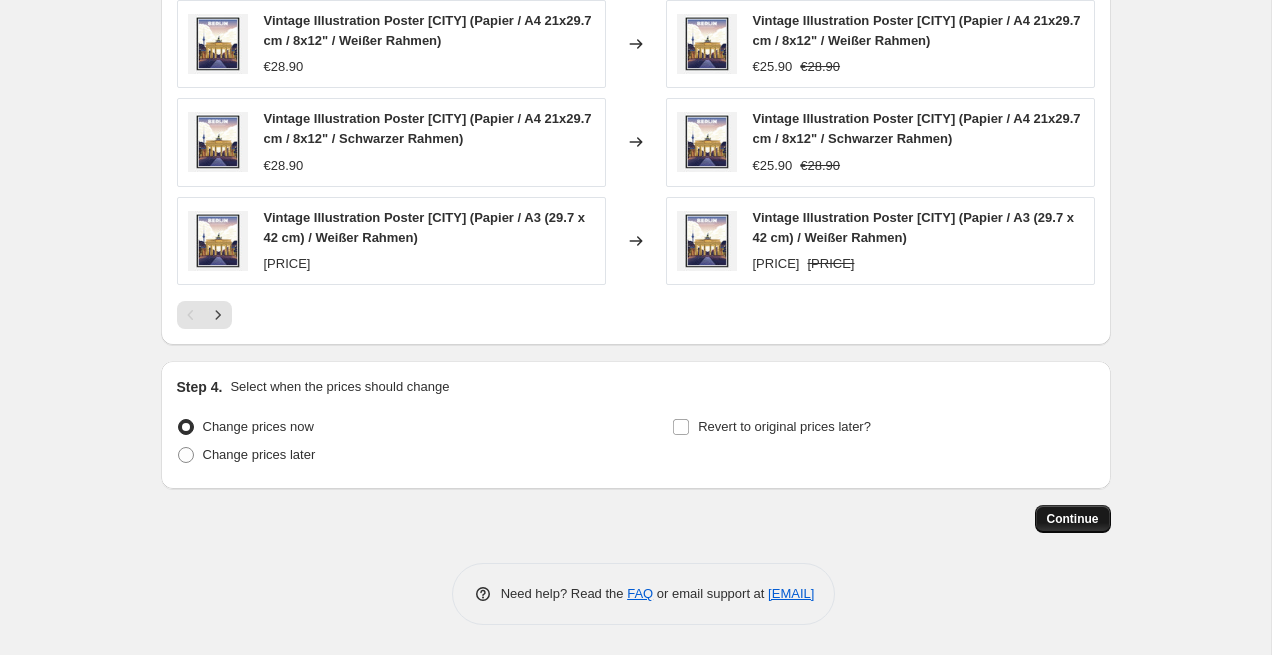 click on "Continue" at bounding box center [1073, 519] 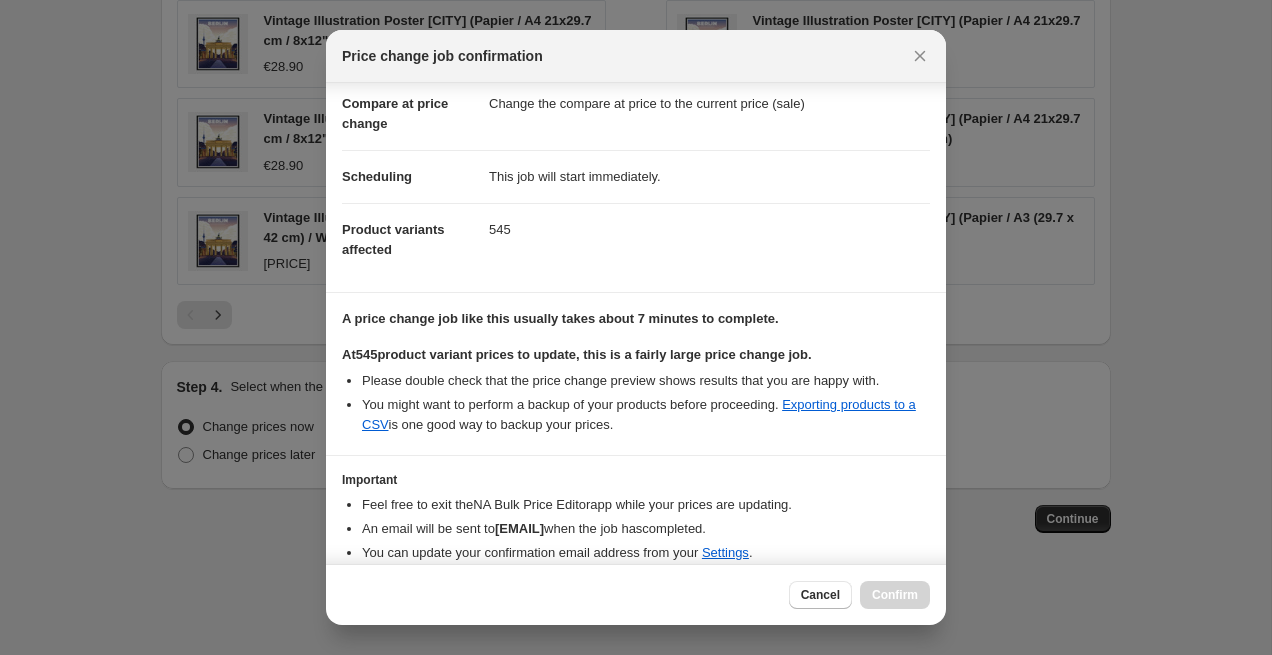 scroll, scrollTop: 98, scrollLeft: 0, axis: vertical 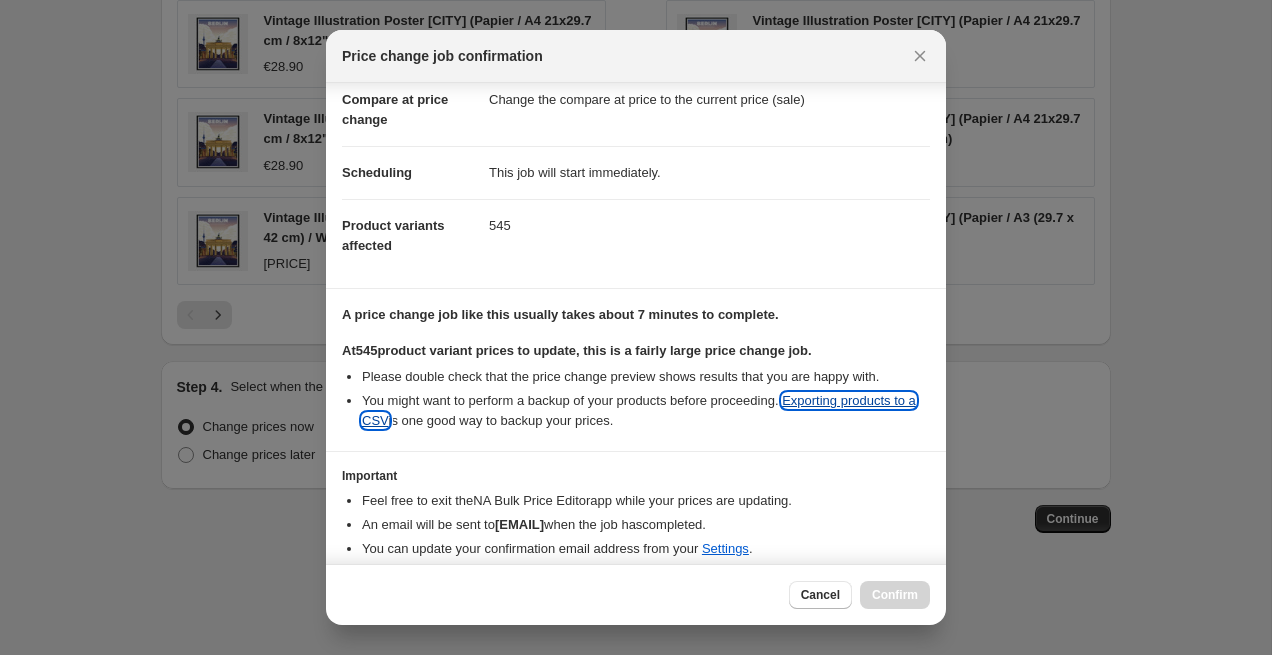 click on "Exporting products to a CSV" at bounding box center [639, 410] 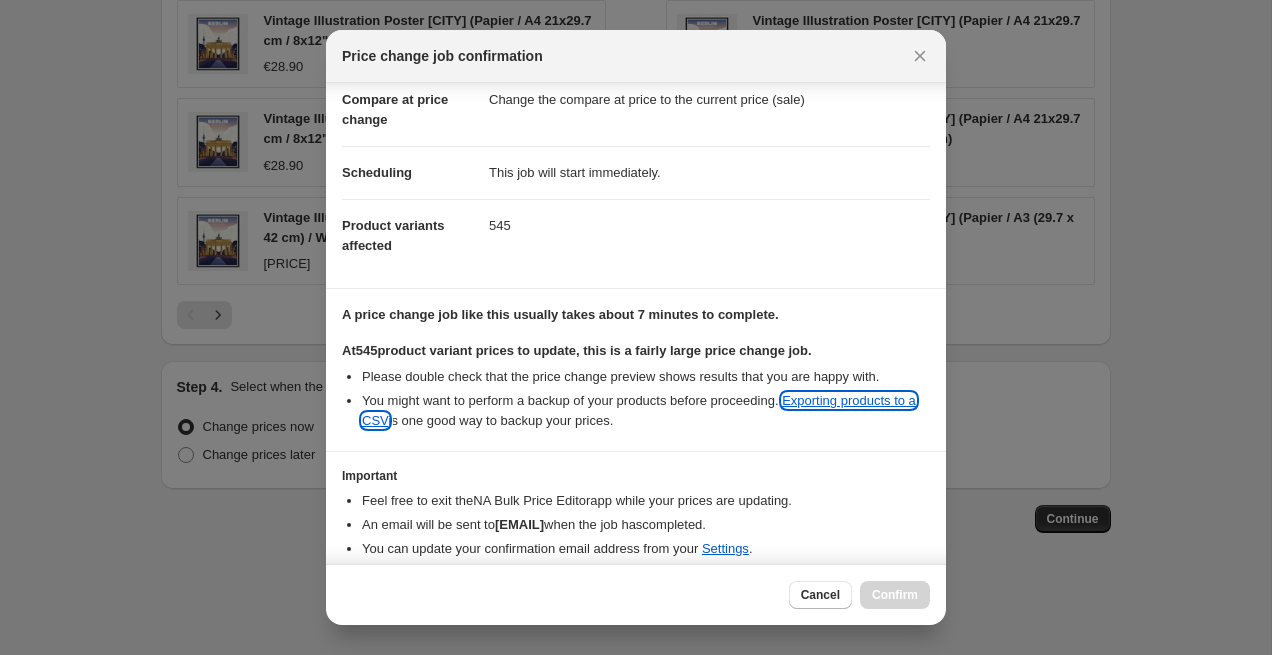 scroll, scrollTop: 174, scrollLeft: 0, axis: vertical 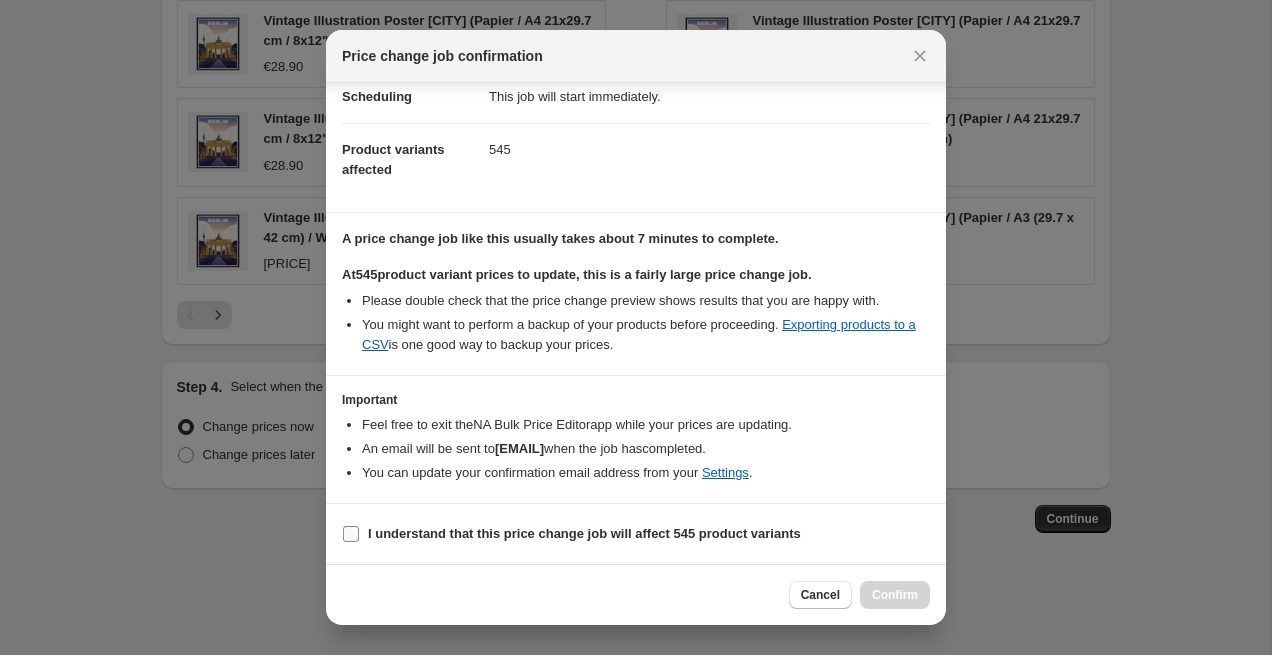 click on "I understand that this price change job will affect 545 product variants" at bounding box center (584, 533) 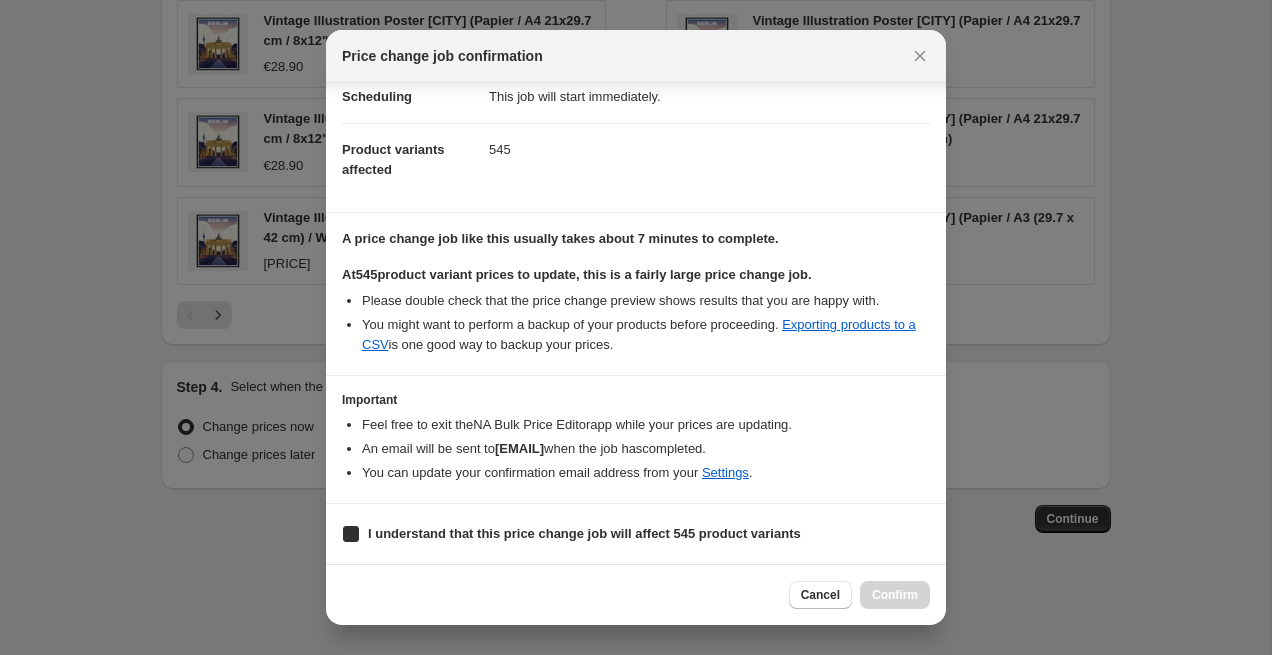 checkbox on "true" 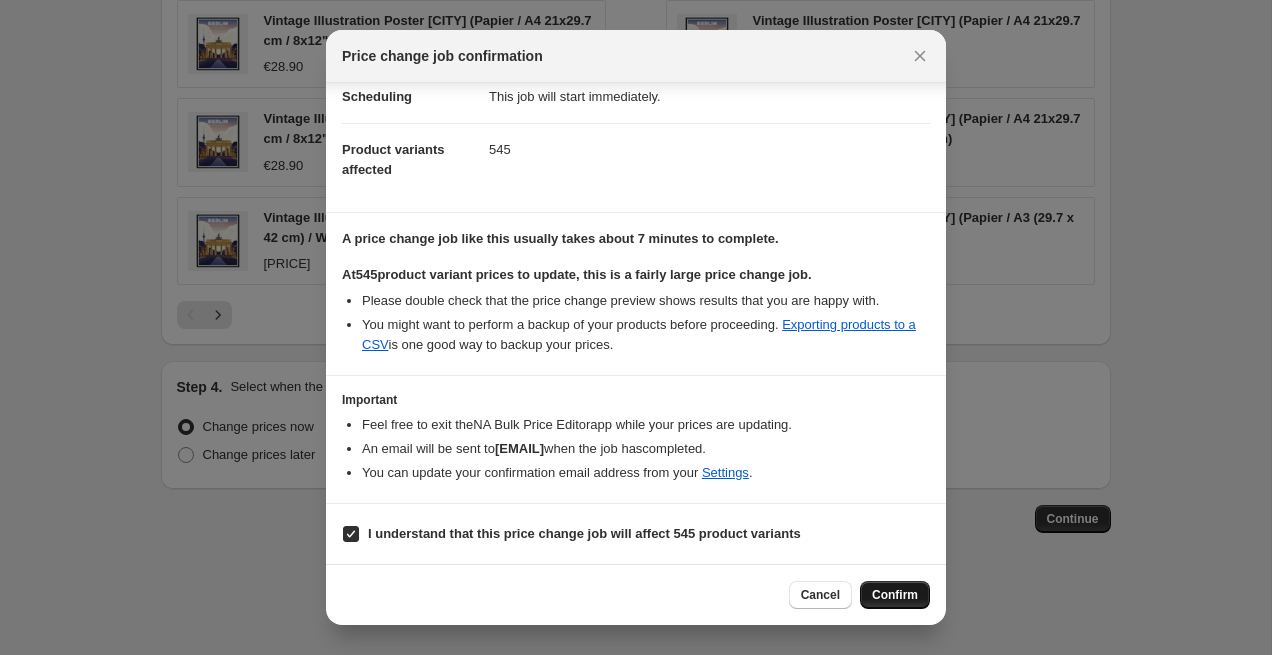 click on "Confirm" at bounding box center (895, 595) 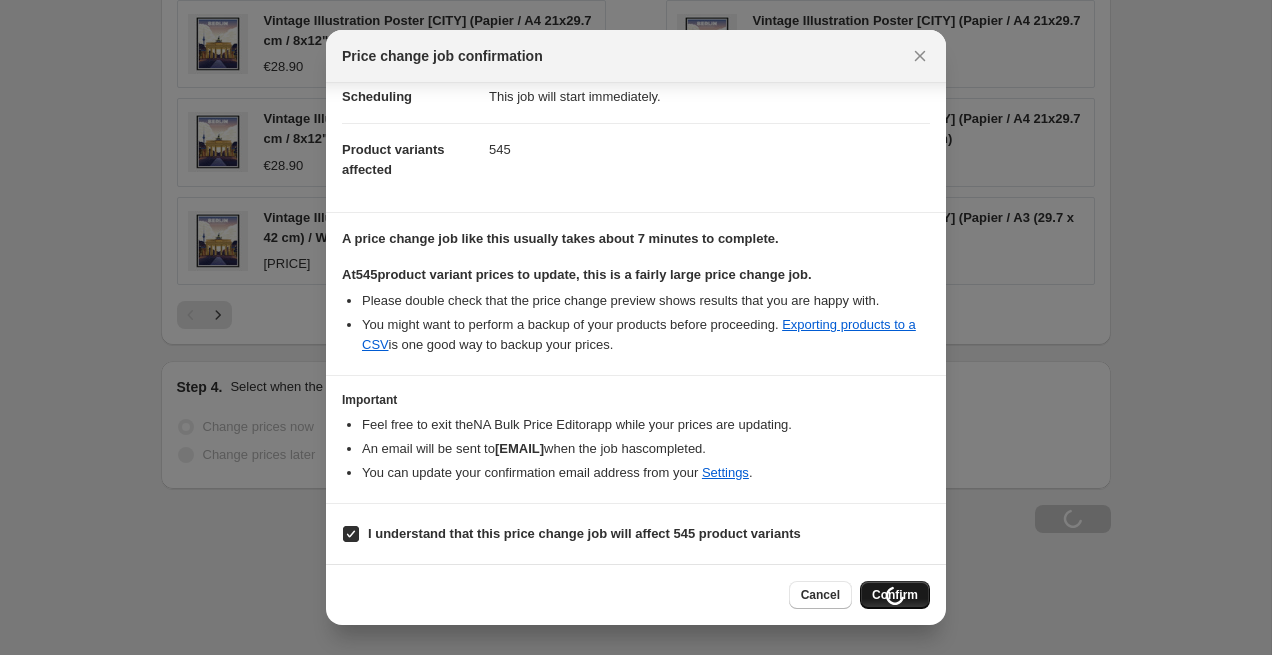 scroll, scrollTop: 1560, scrollLeft: 0, axis: vertical 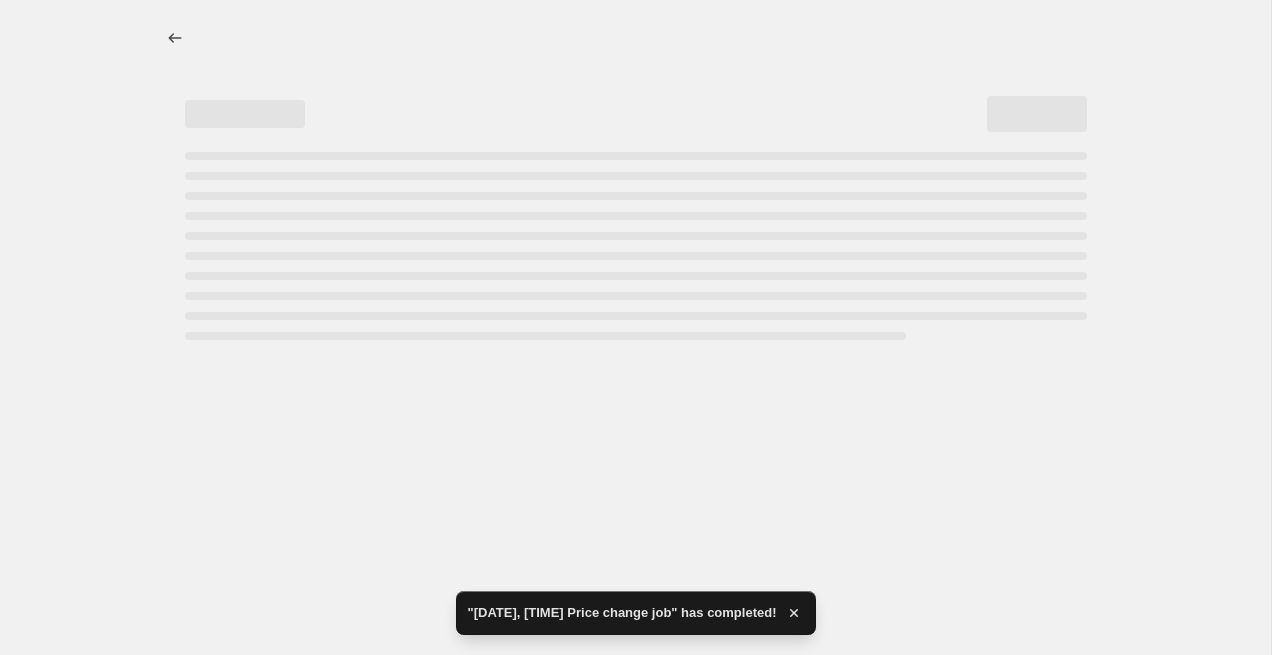 select on "percentage" 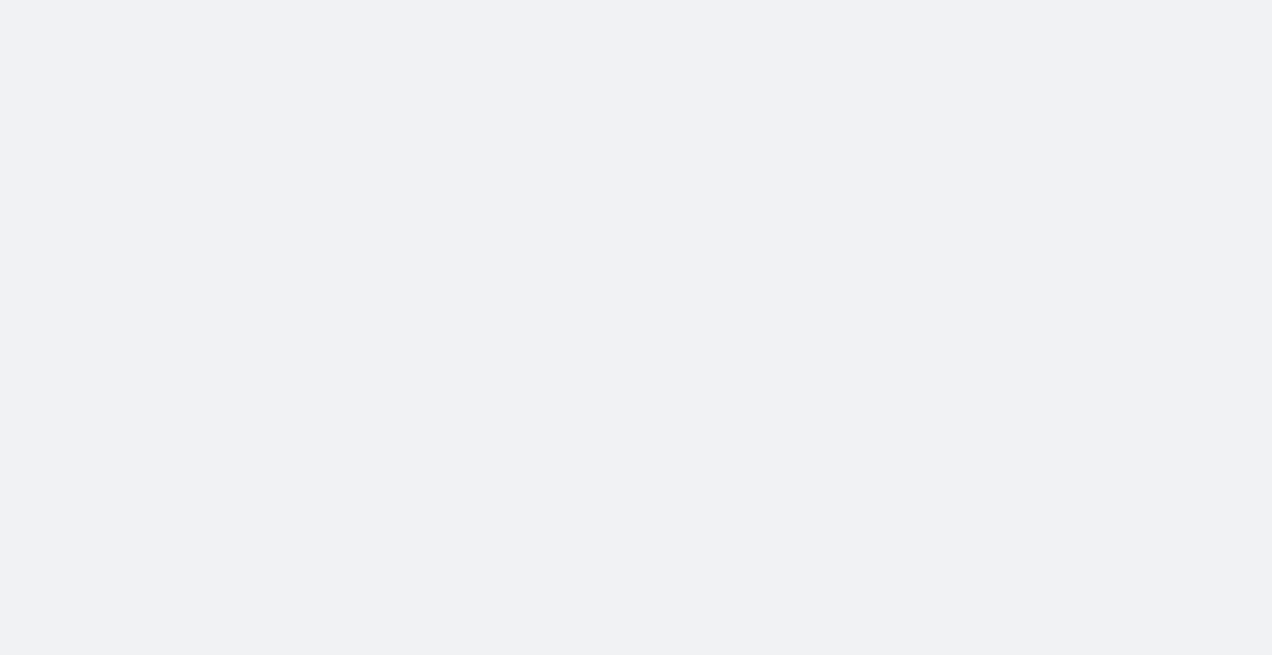 scroll, scrollTop: 0, scrollLeft: 0, axis: both 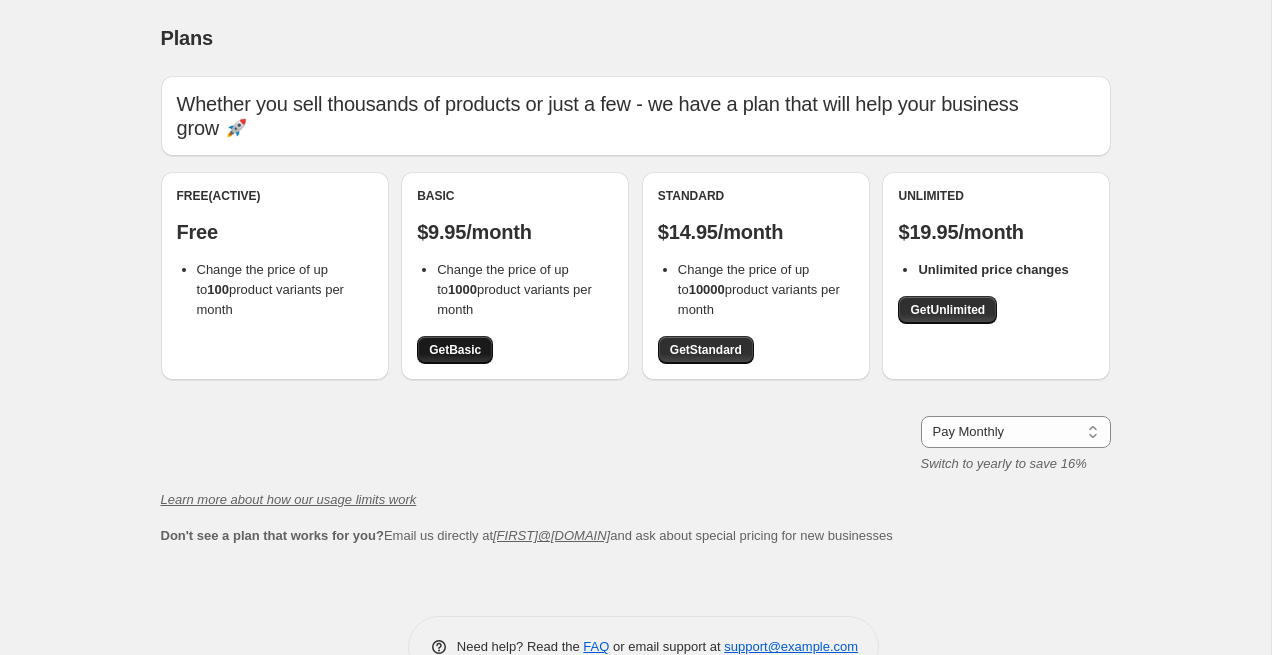 click on "Get  Basic" at bounding box center (455, 350) 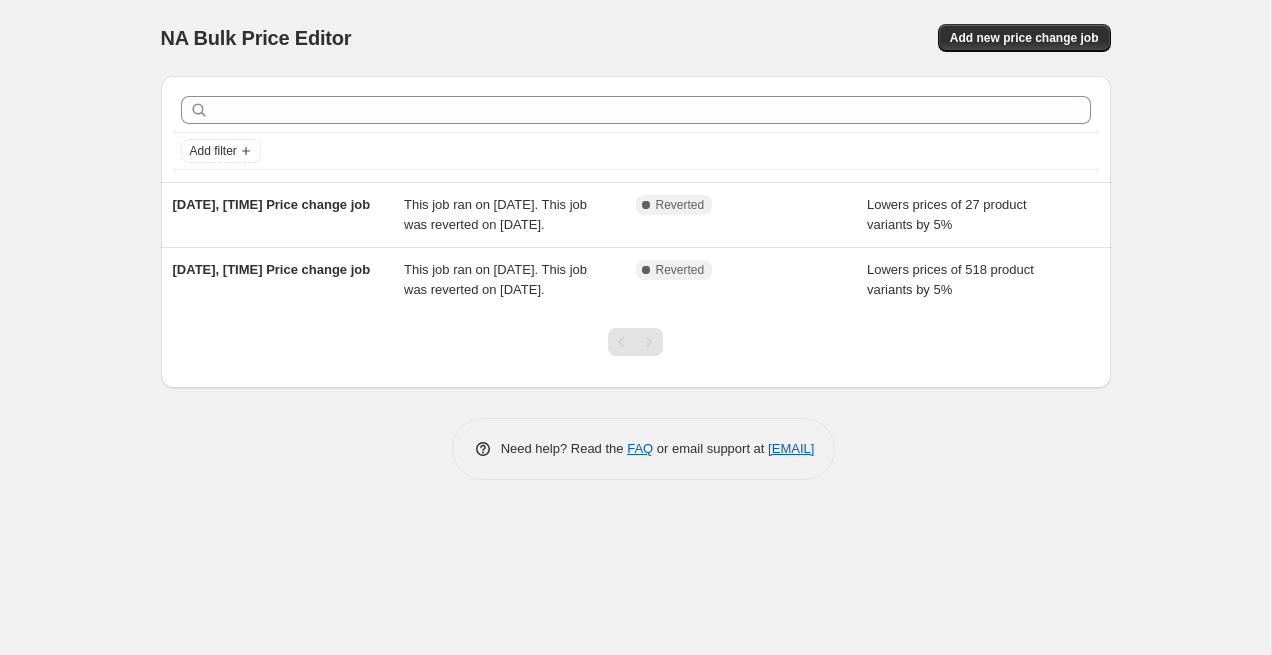 scroll, scrollTop: 0, scrollLeft: 0, axis: both 